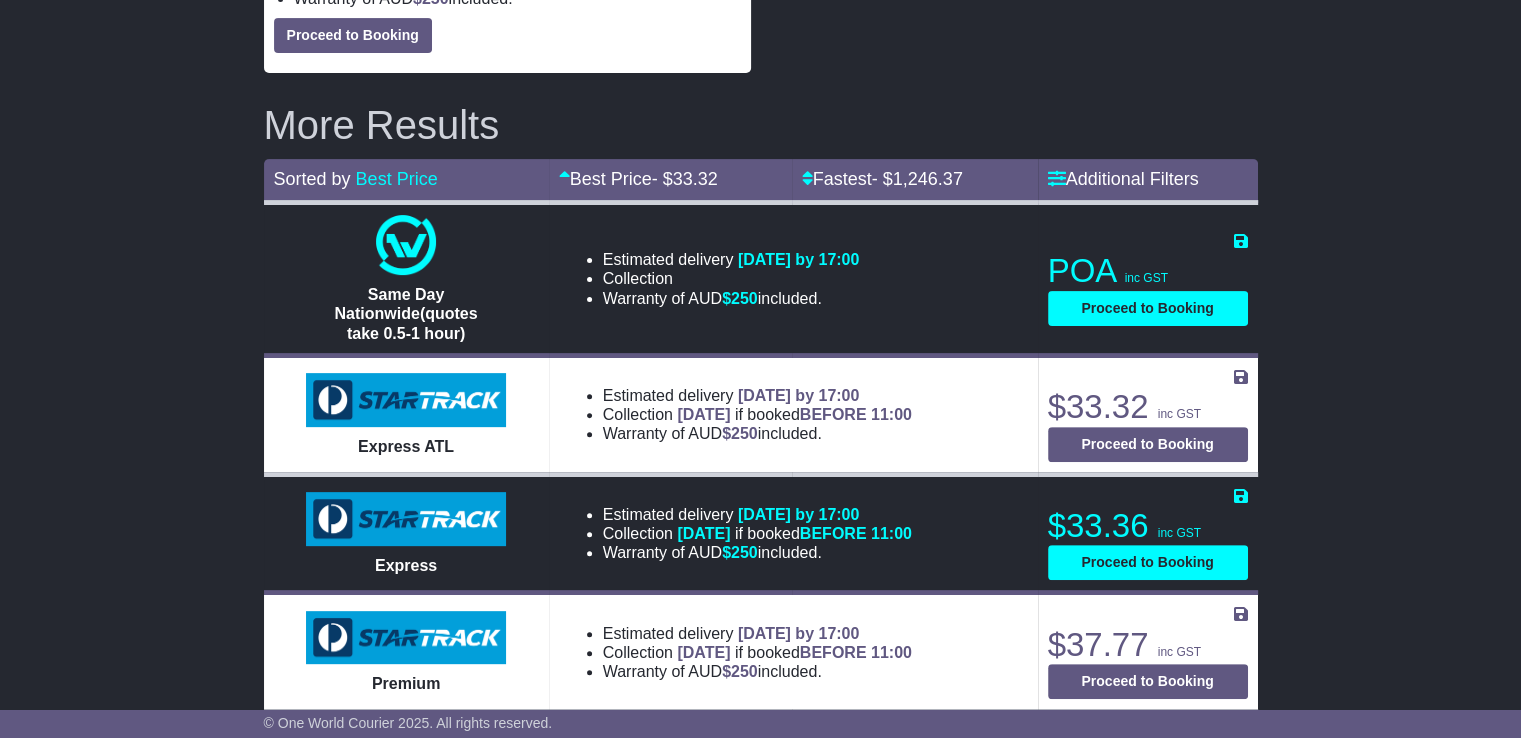 scroll, scrollTop: 0, scrollLeft: 0, axis: both 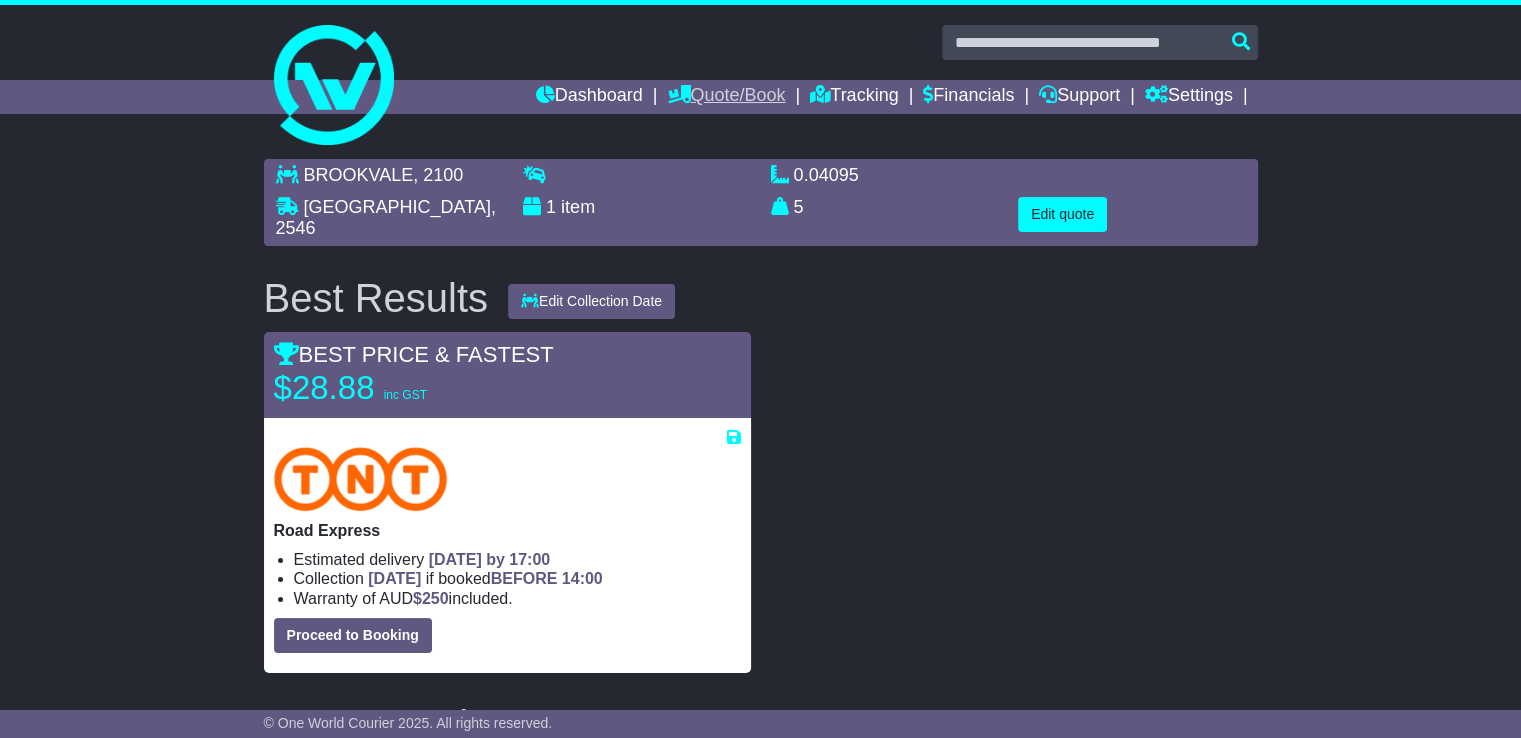 click on "Quote/Book" at bounding box center [726, 97] 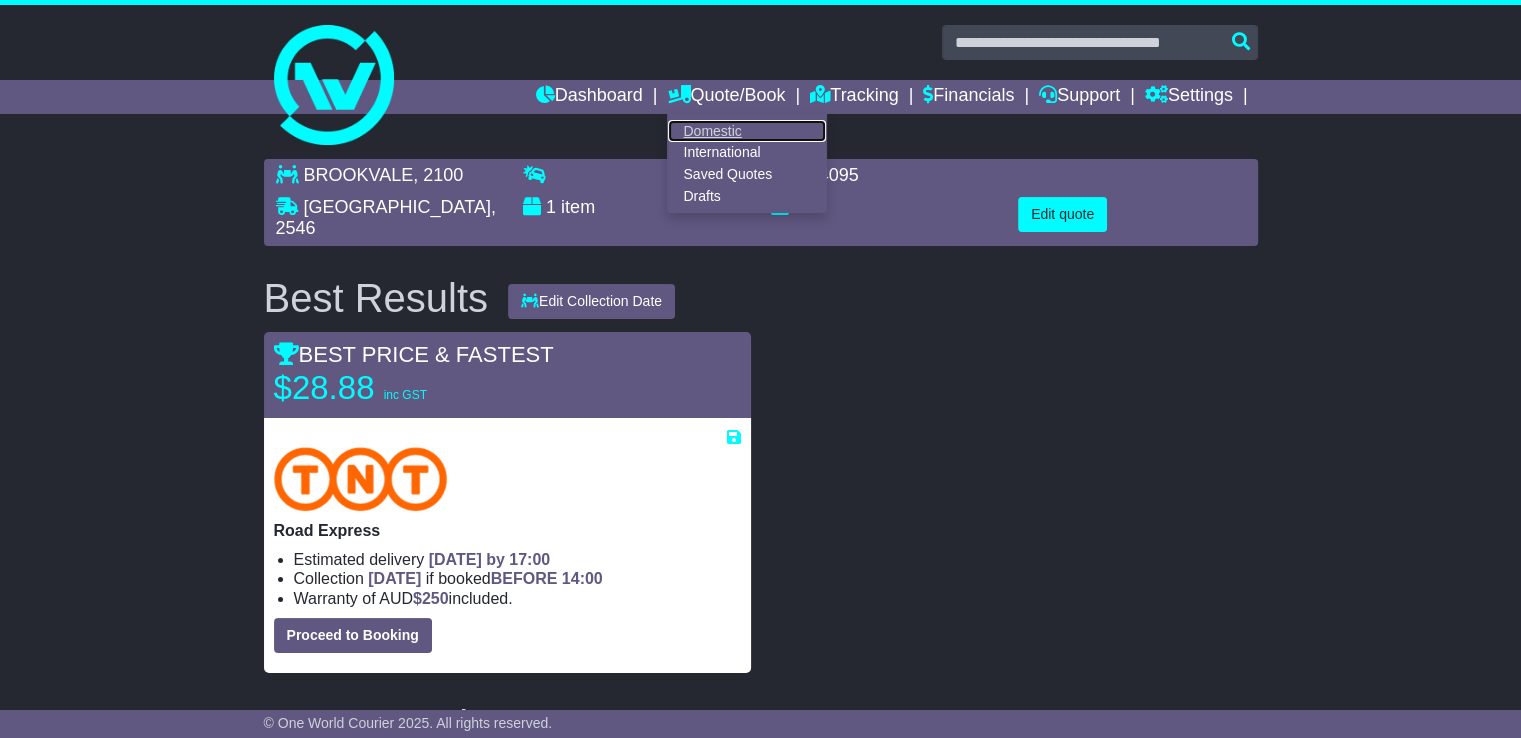 click on "Domestic" at bounding box center (747, 131) 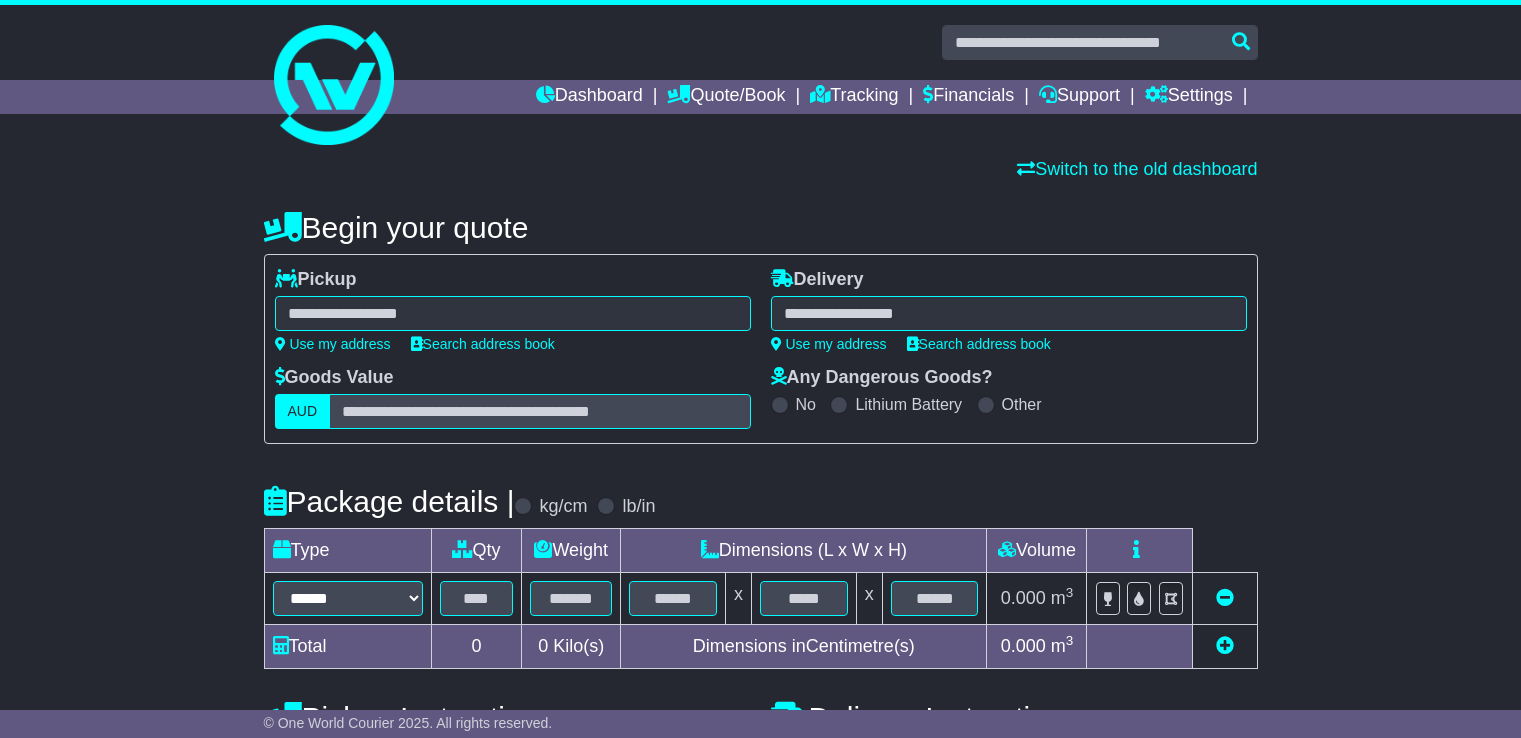 scroll, scrollTop: 0, scrollLeft: 0, axis: both 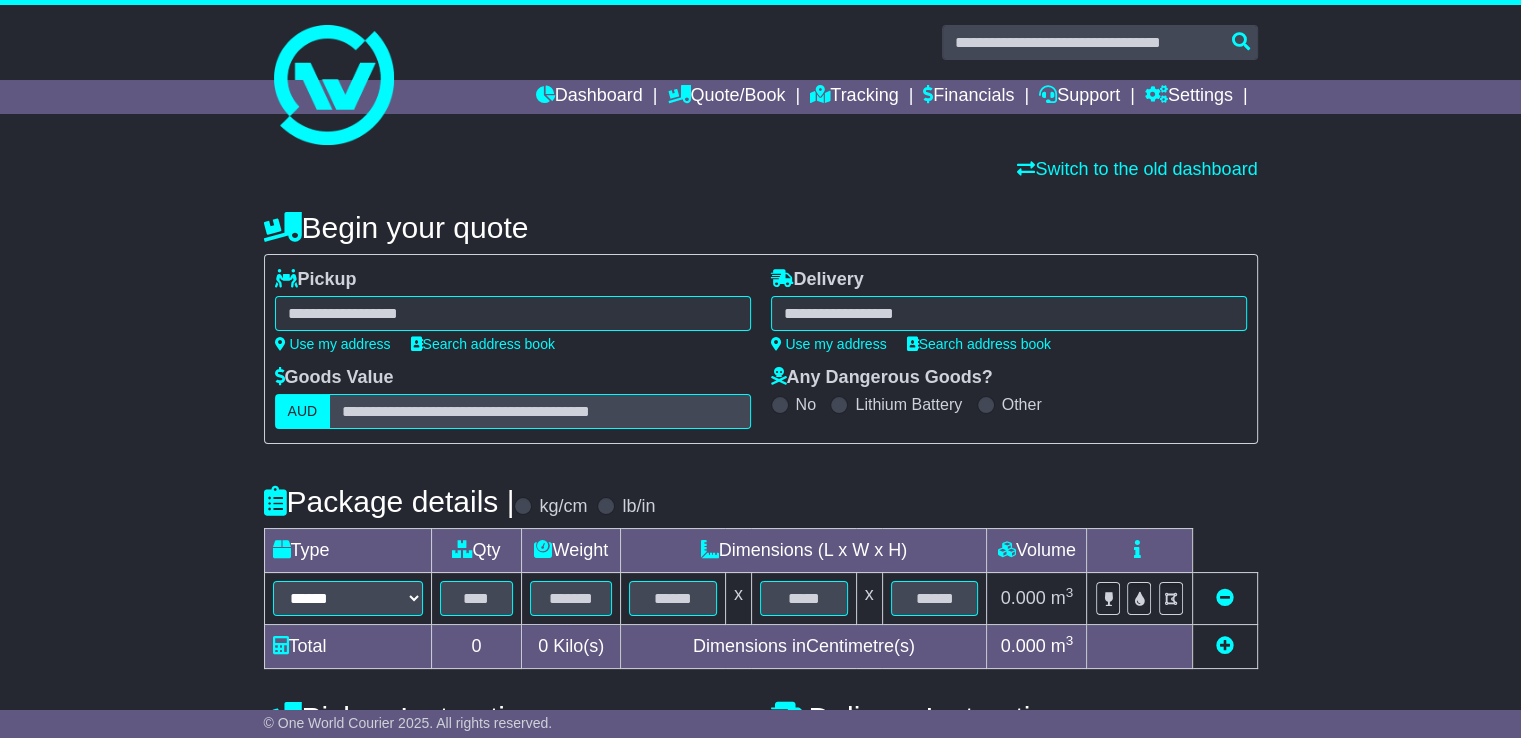 click on "**********" at bounding box center (513, 310) 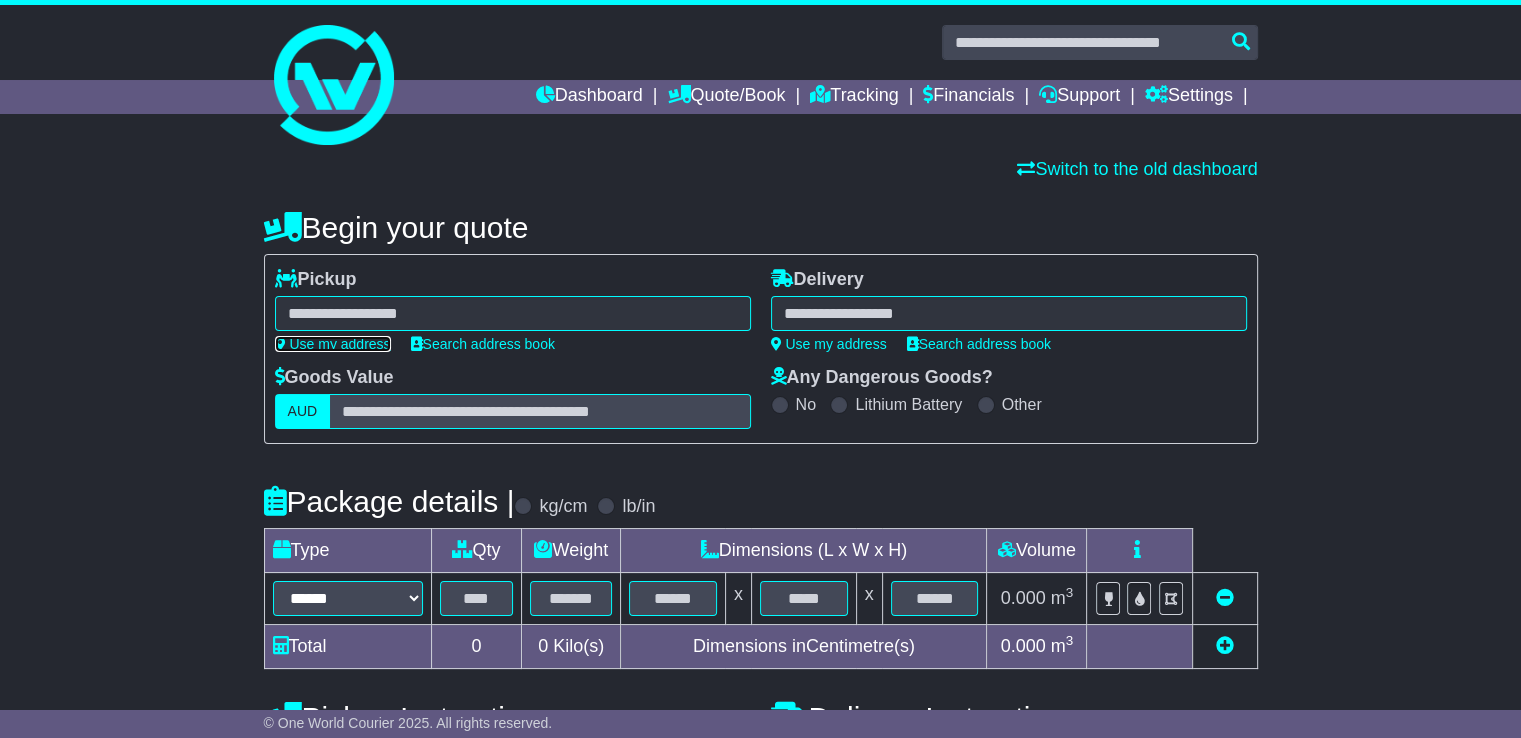 click on "Use my address" at bounding box center [333, 344] 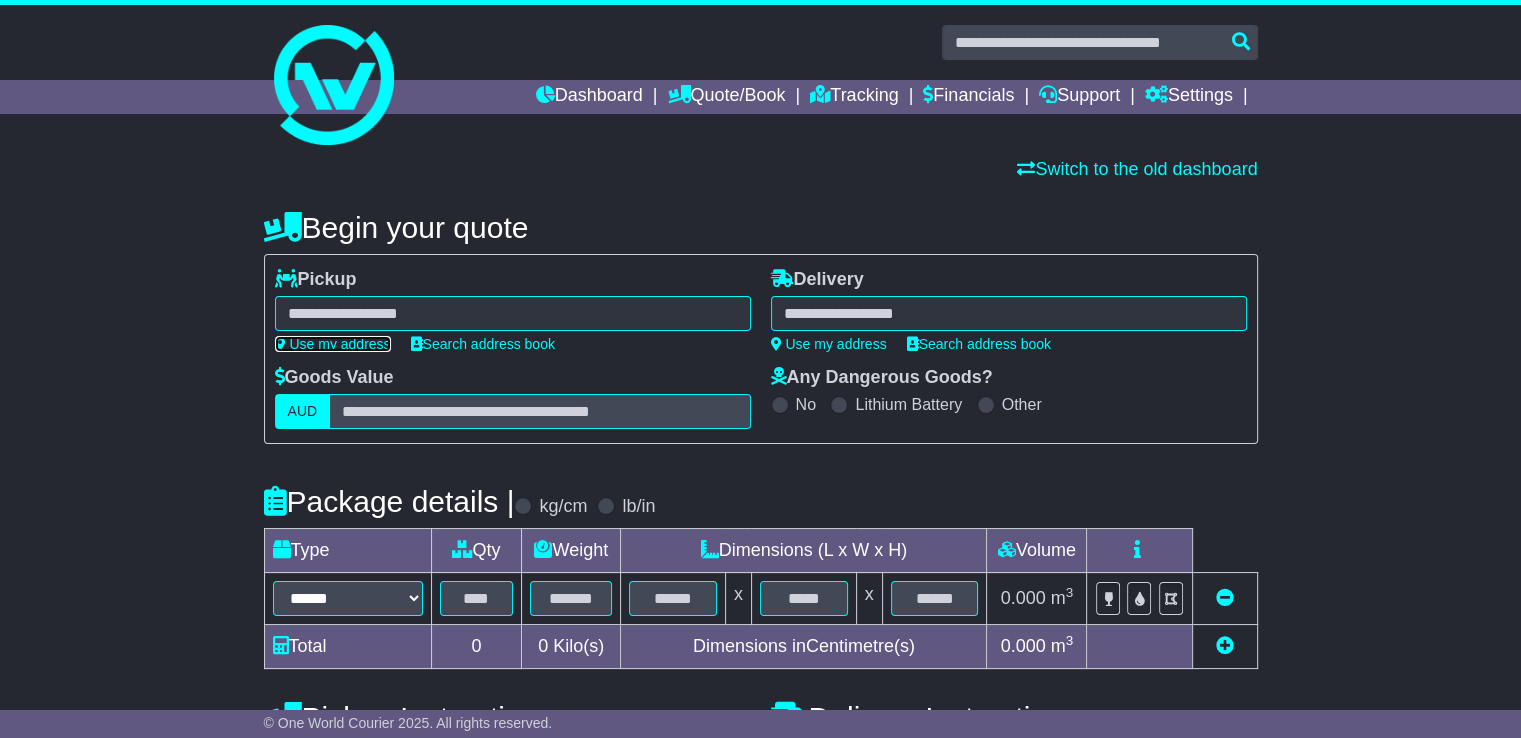 type on "**********" 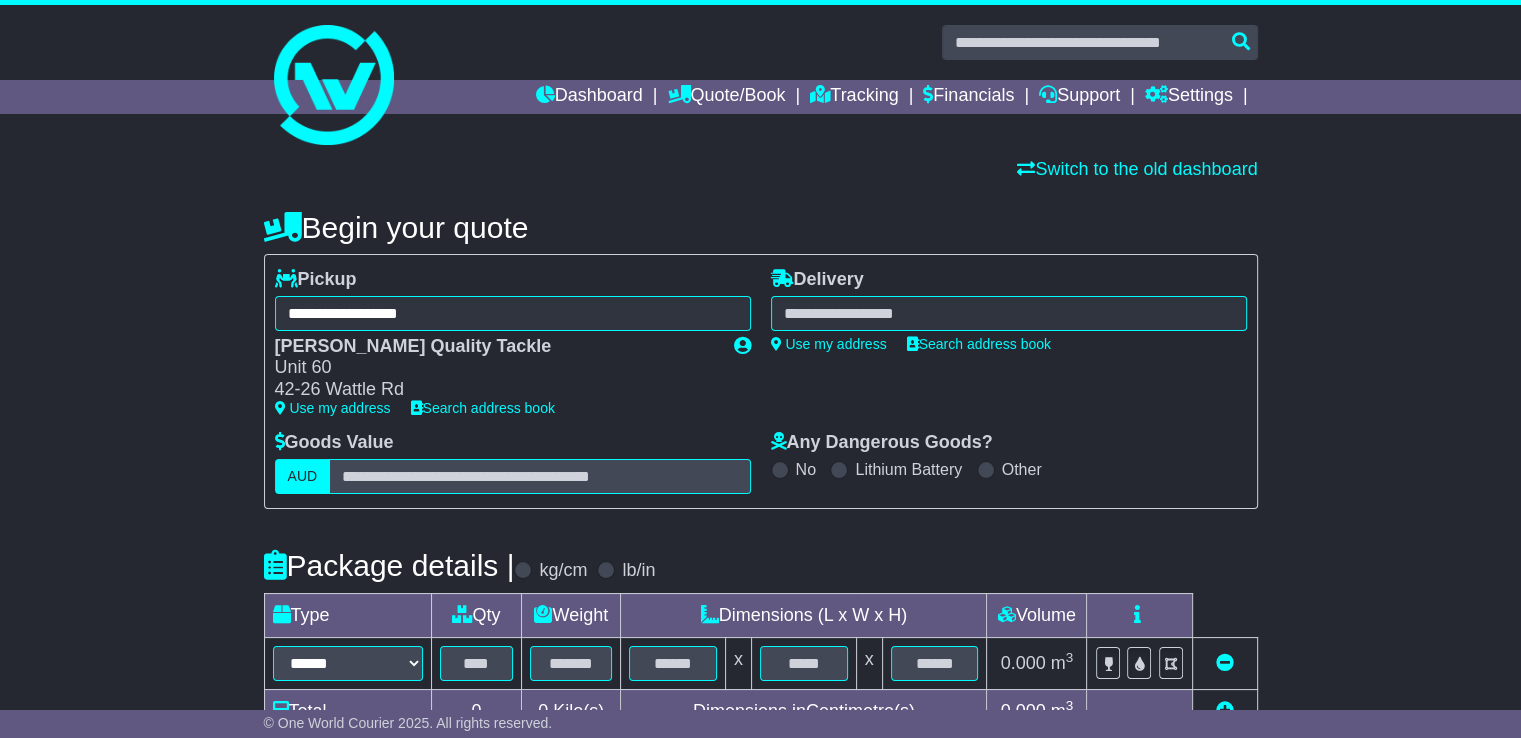 click on "Delivery" at bounding box center [817, 280] 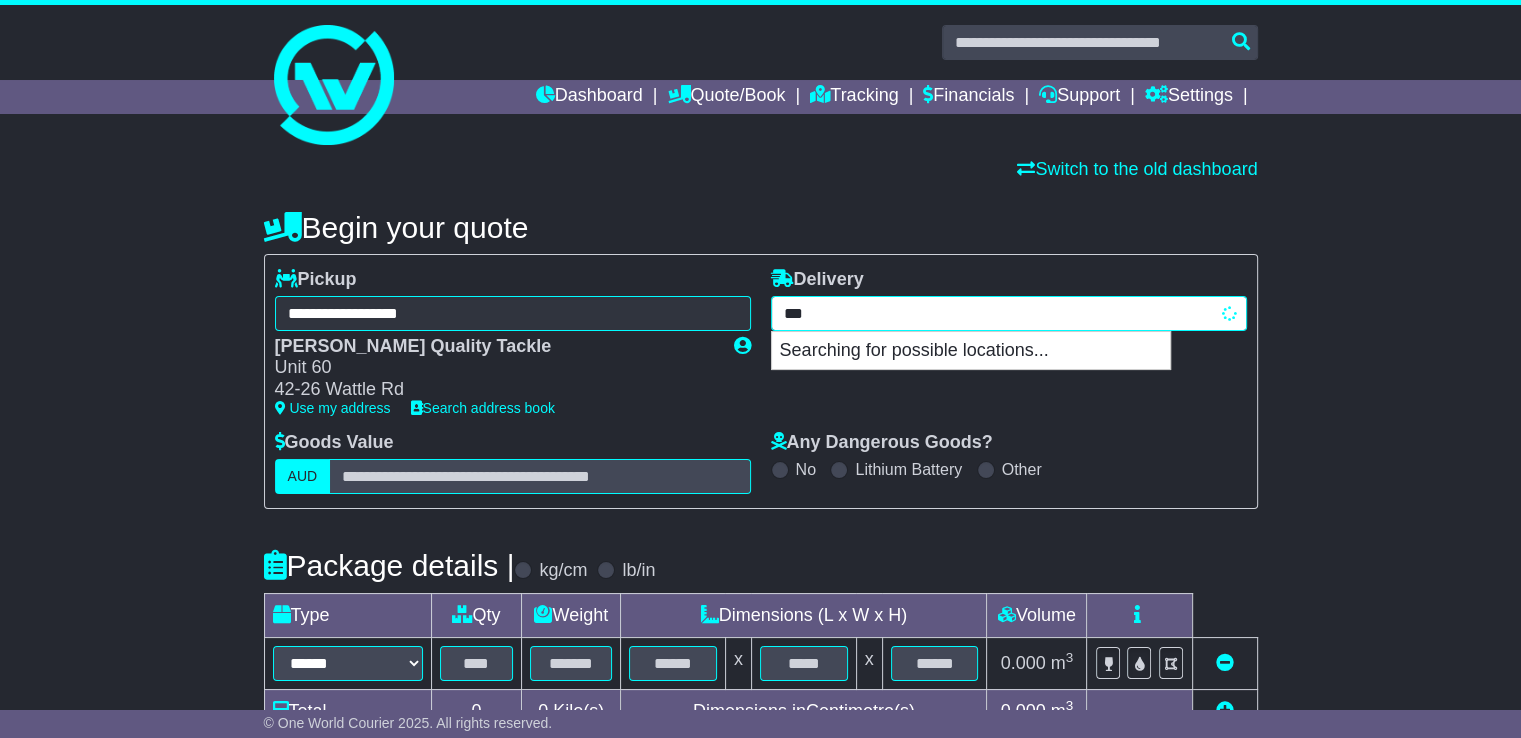type on "****" 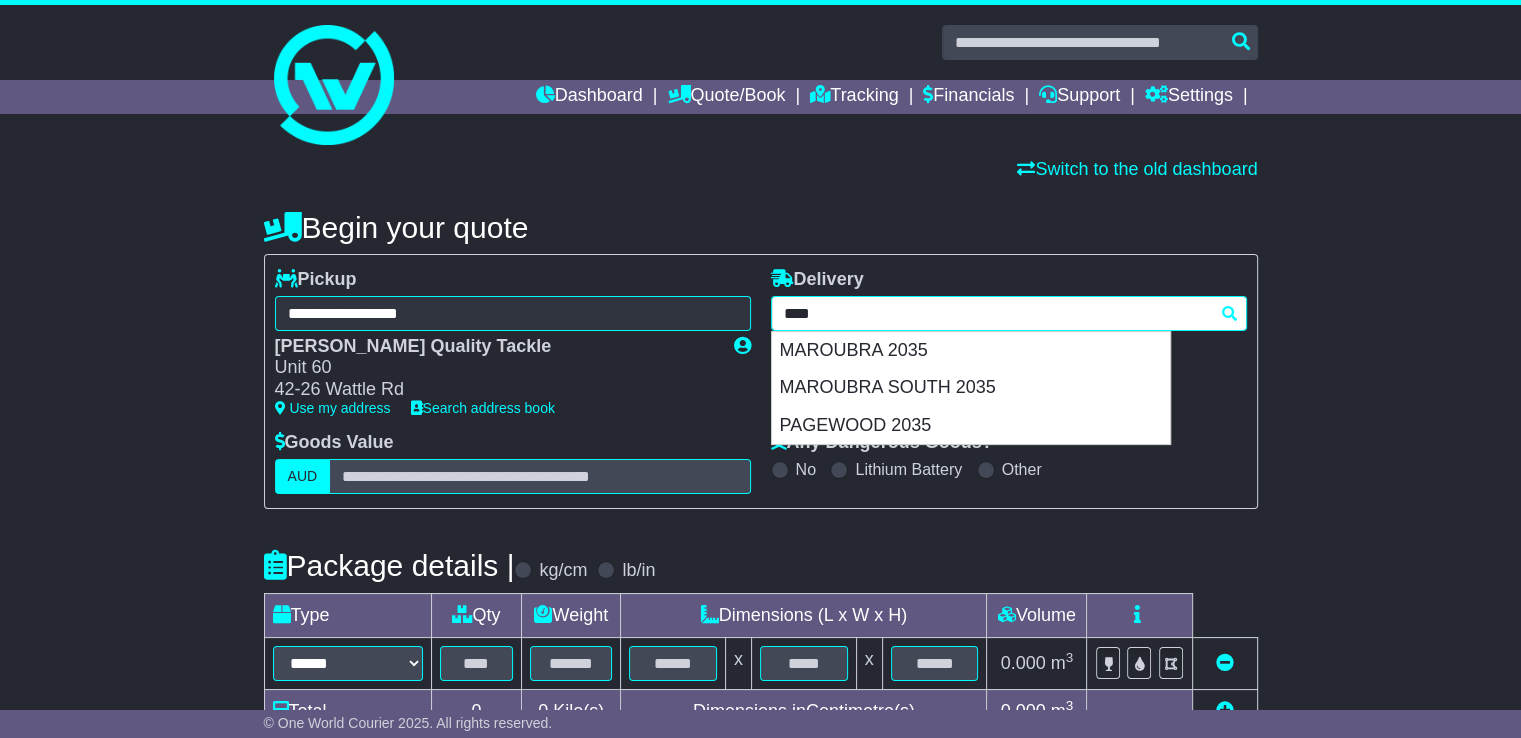 click on "MAROUBRA 2035" at bounding box center (971, 351) 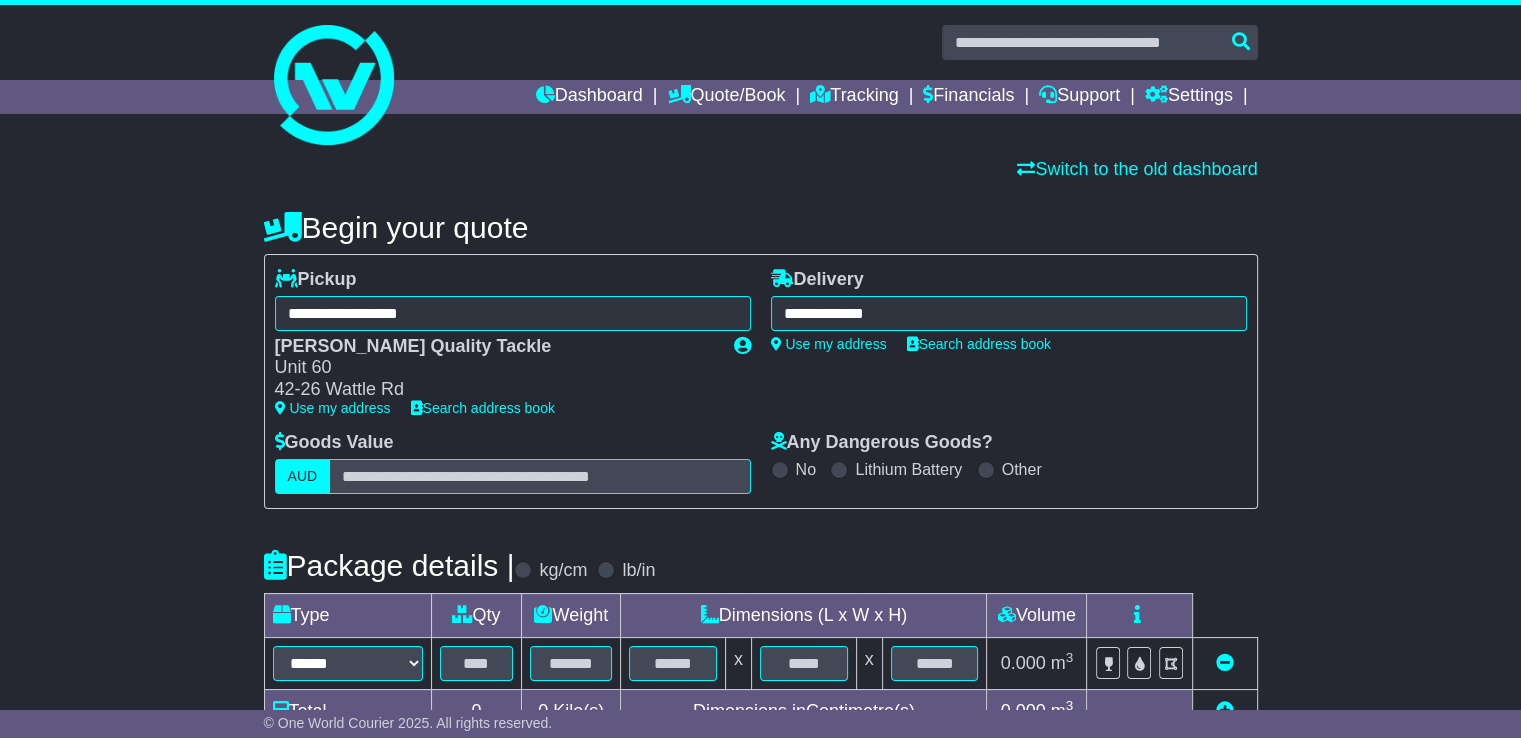 type on "**********" 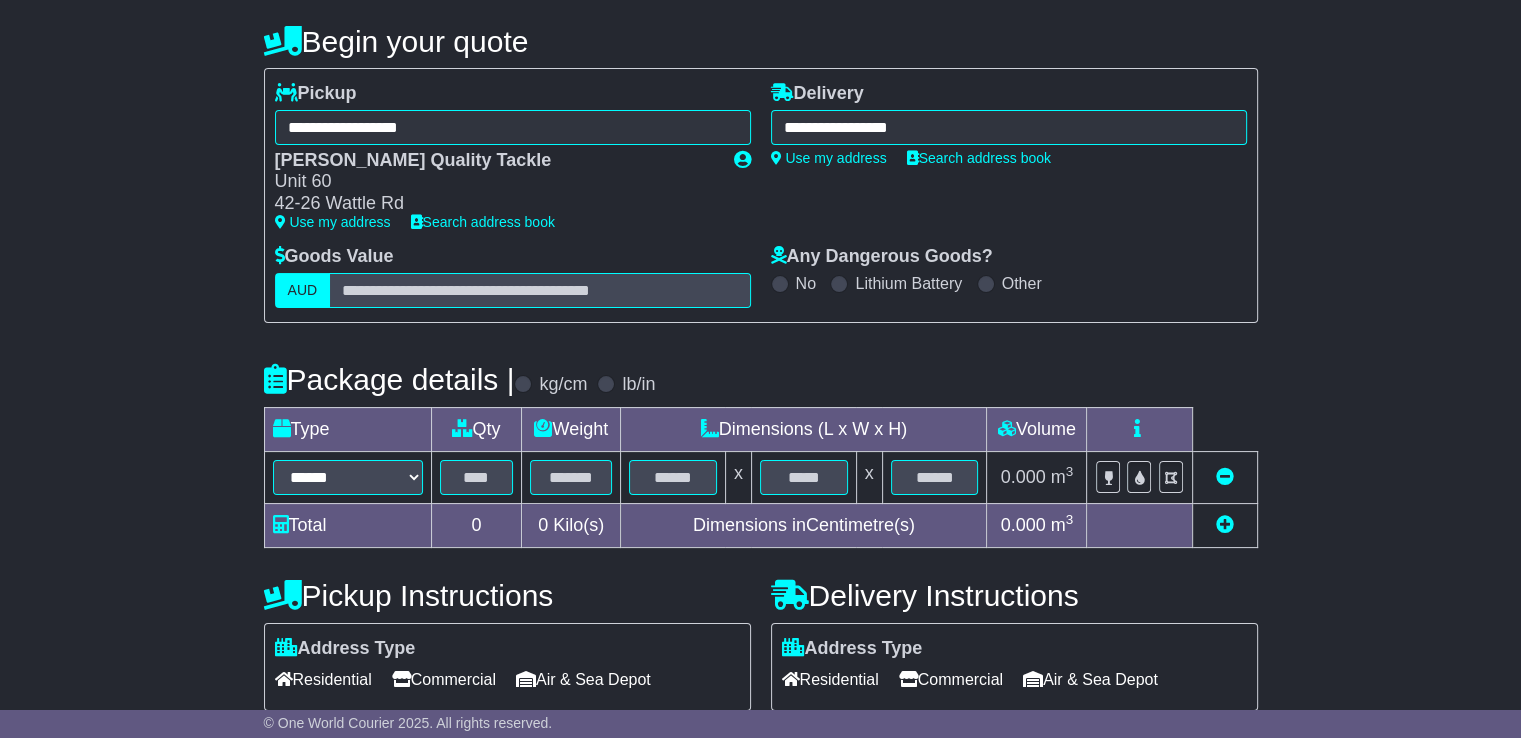 scroll, scrollTop: 200, scrollLeft: 0, axis: vertical 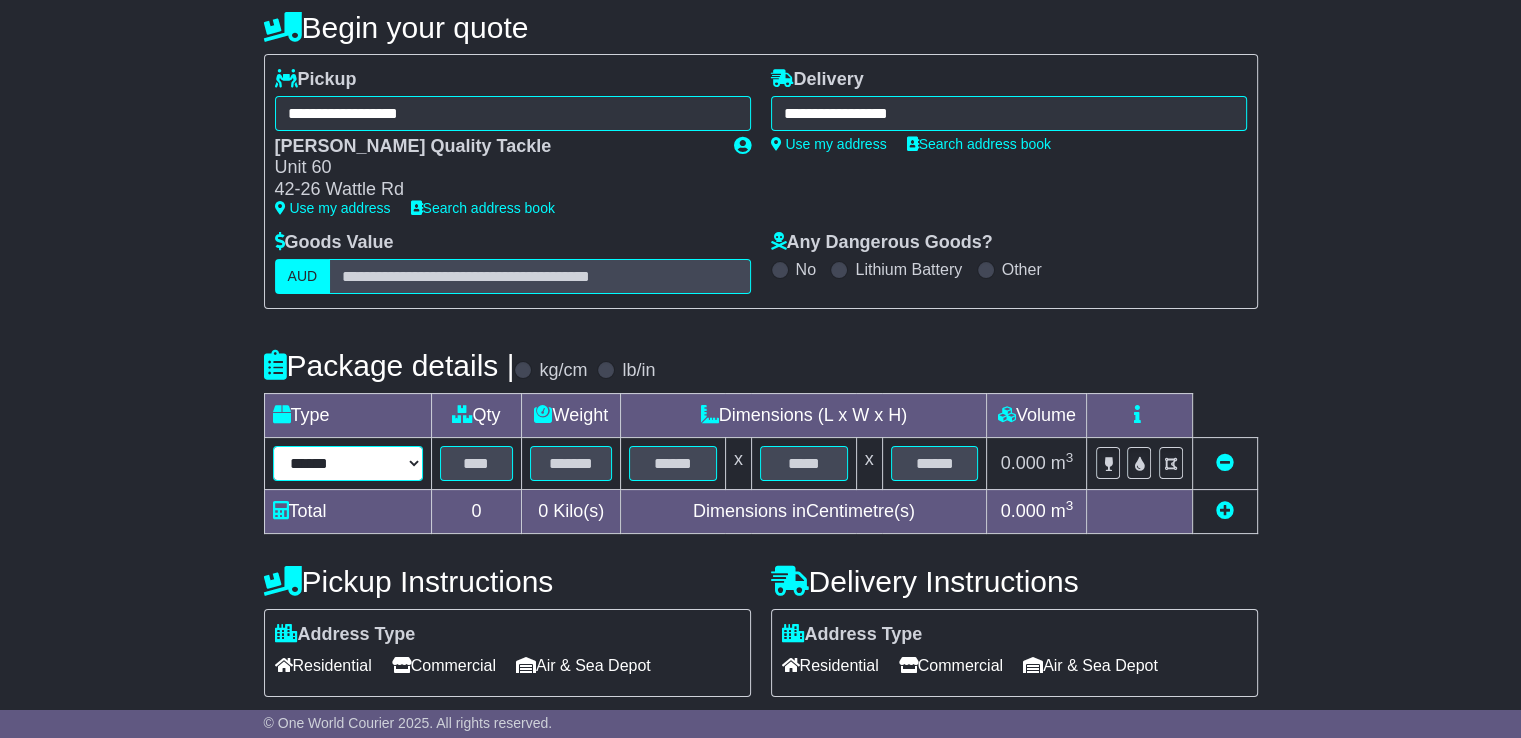 click on "****** ****** *** ******** ***** **** **** ****** *** *******" at bounding box center (348, 463) 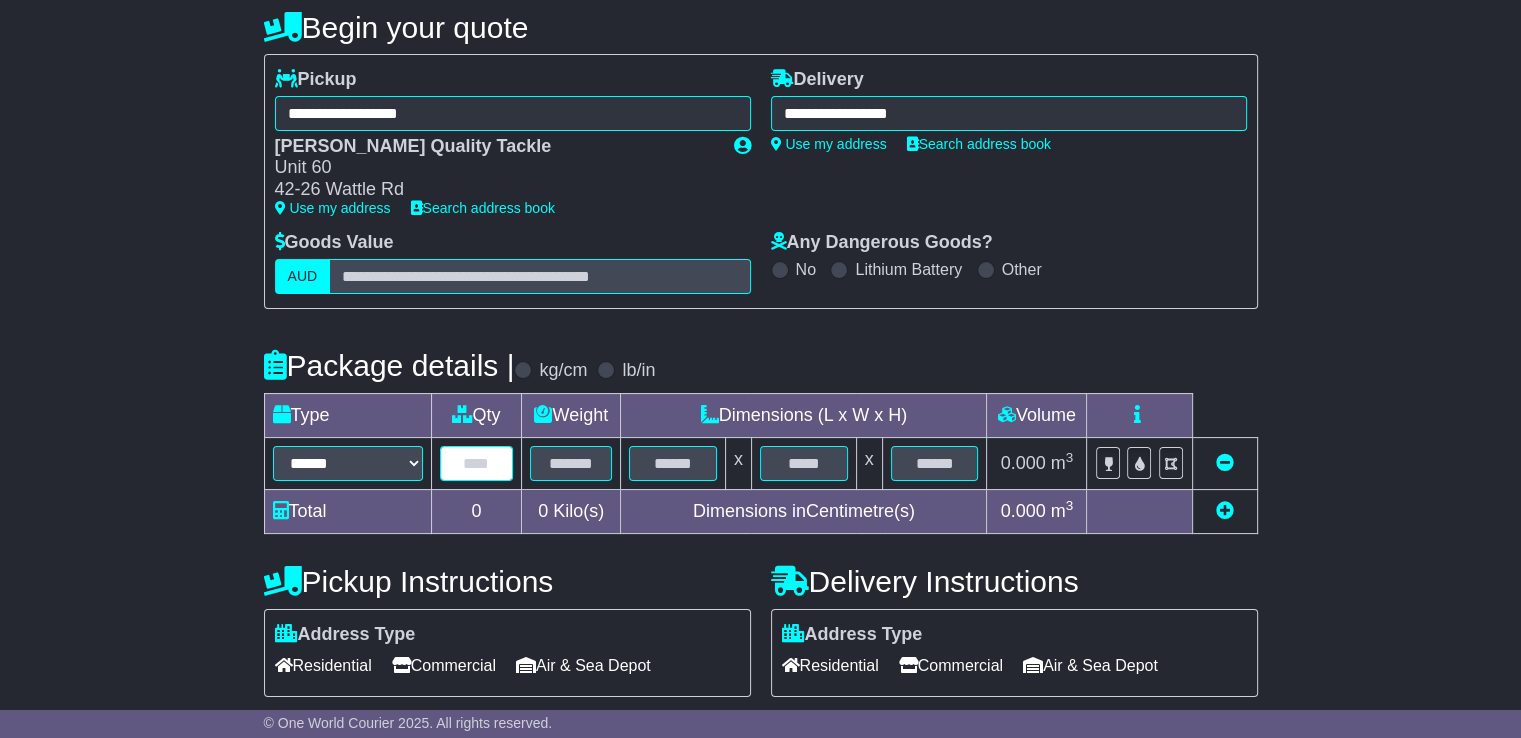 click at bounding box center (477, 463) 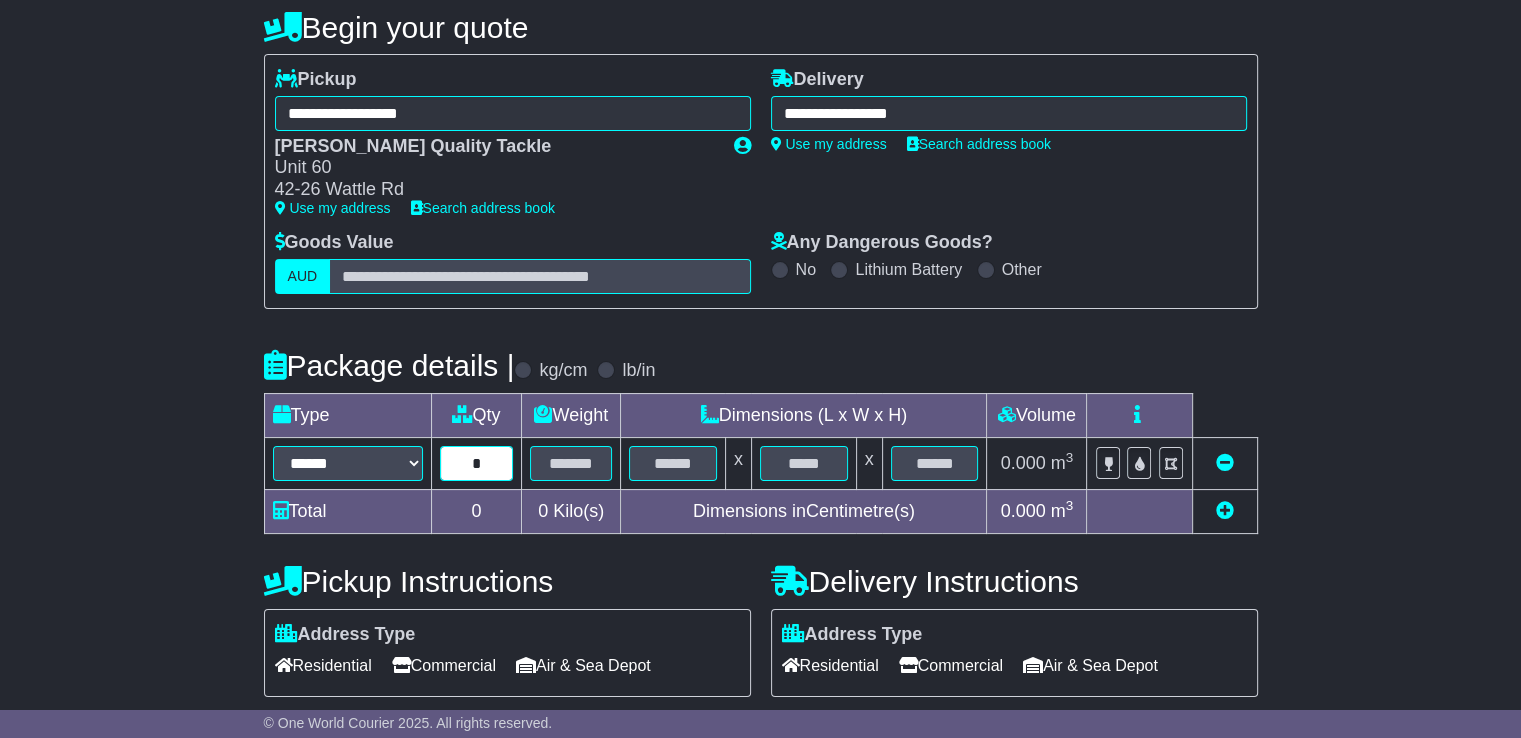 type on "*" 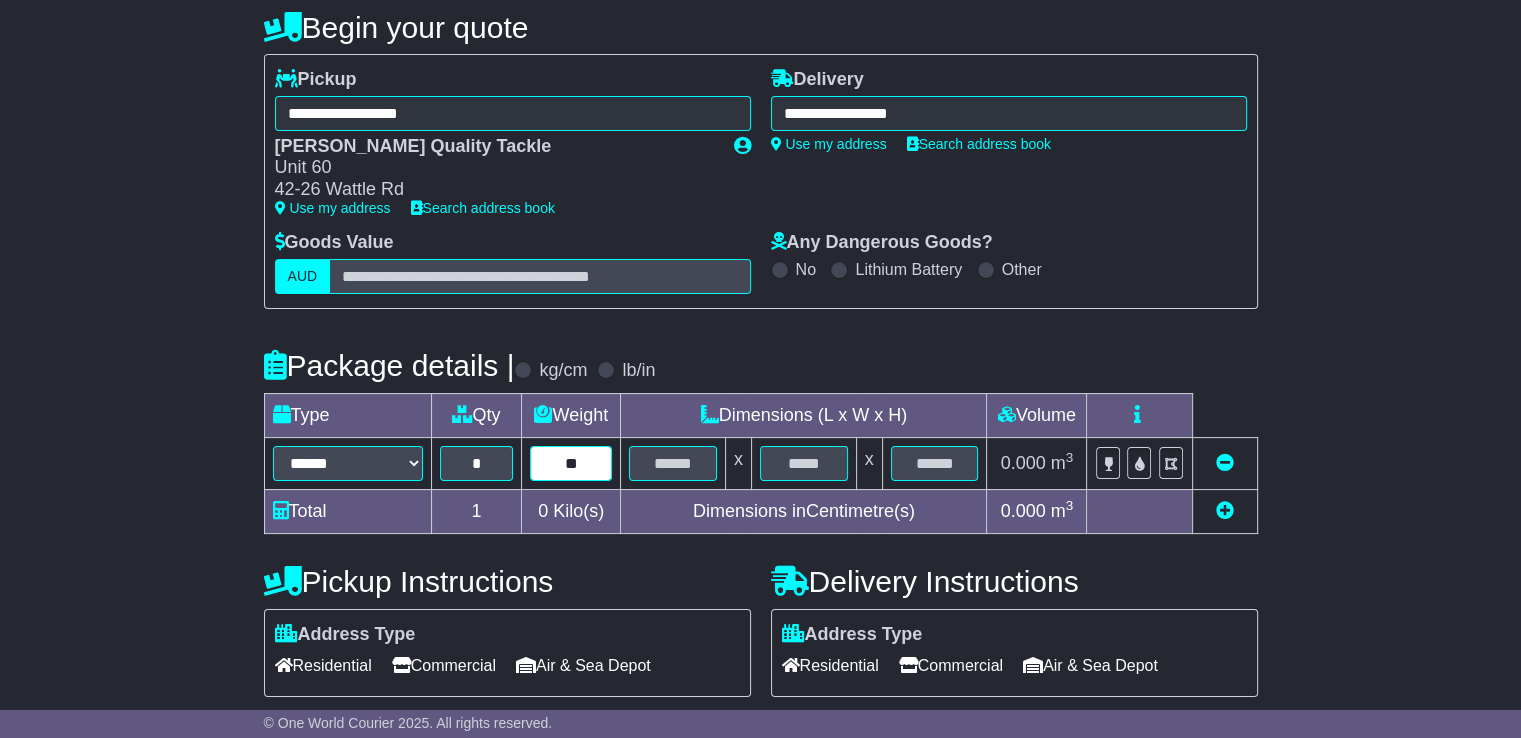 type on "**" 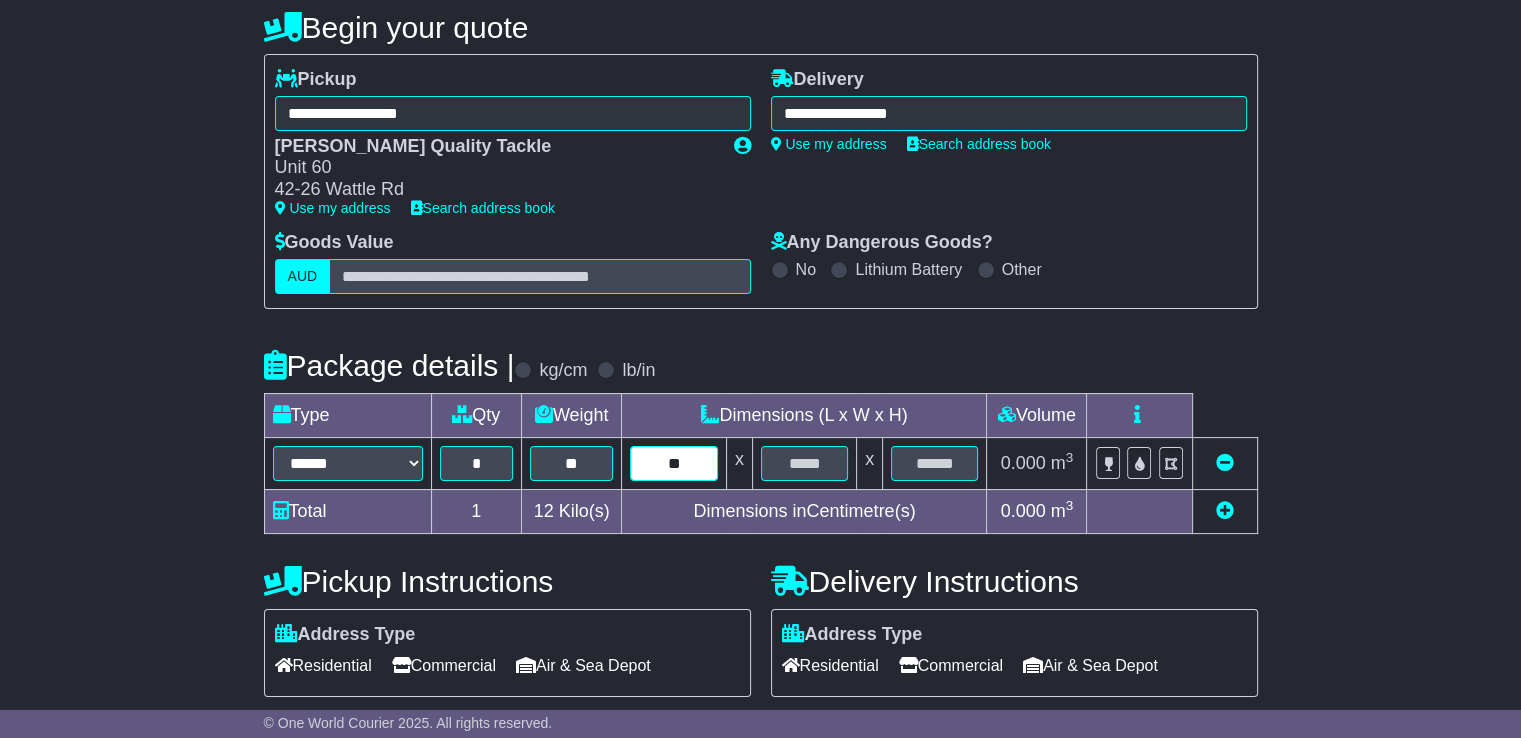 type on "**" 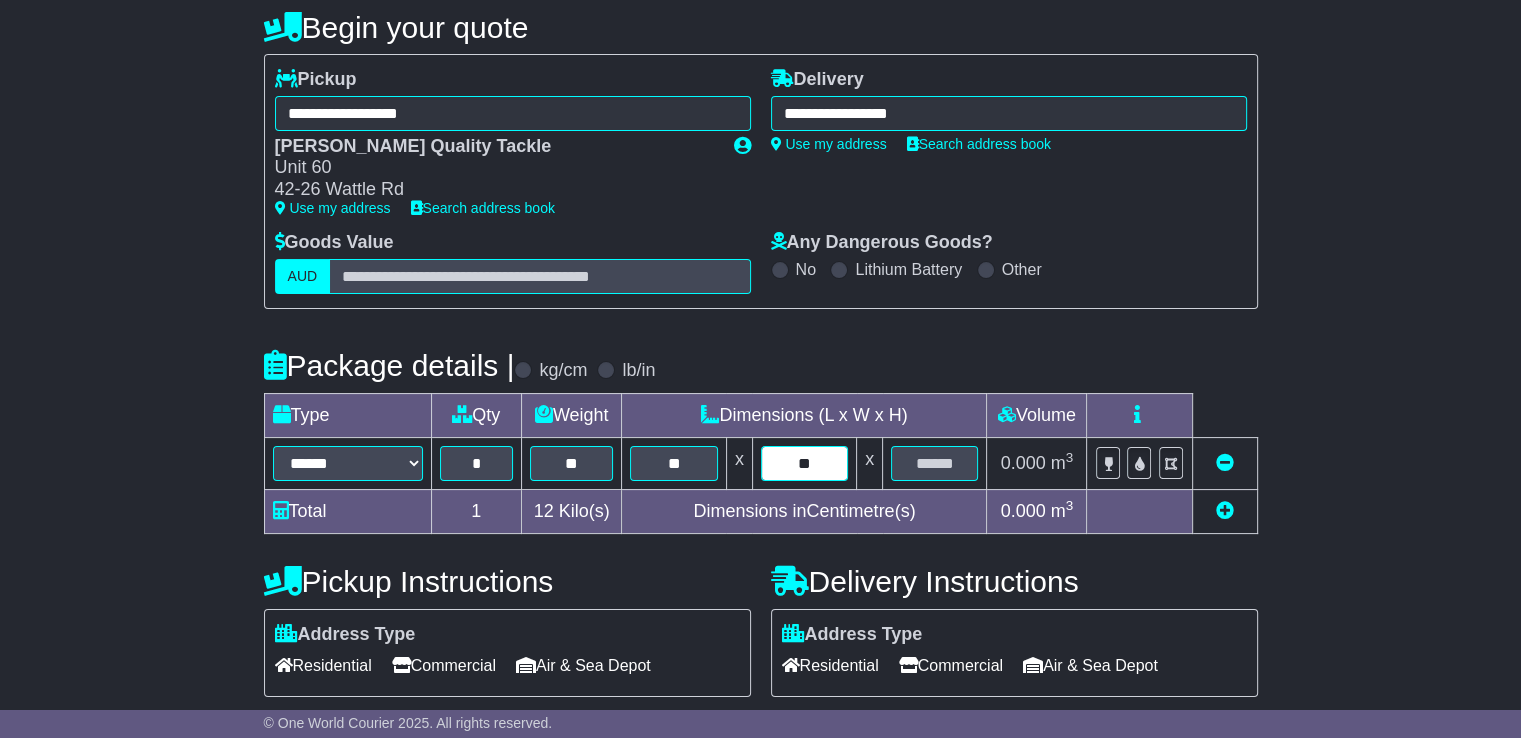 type on "**" 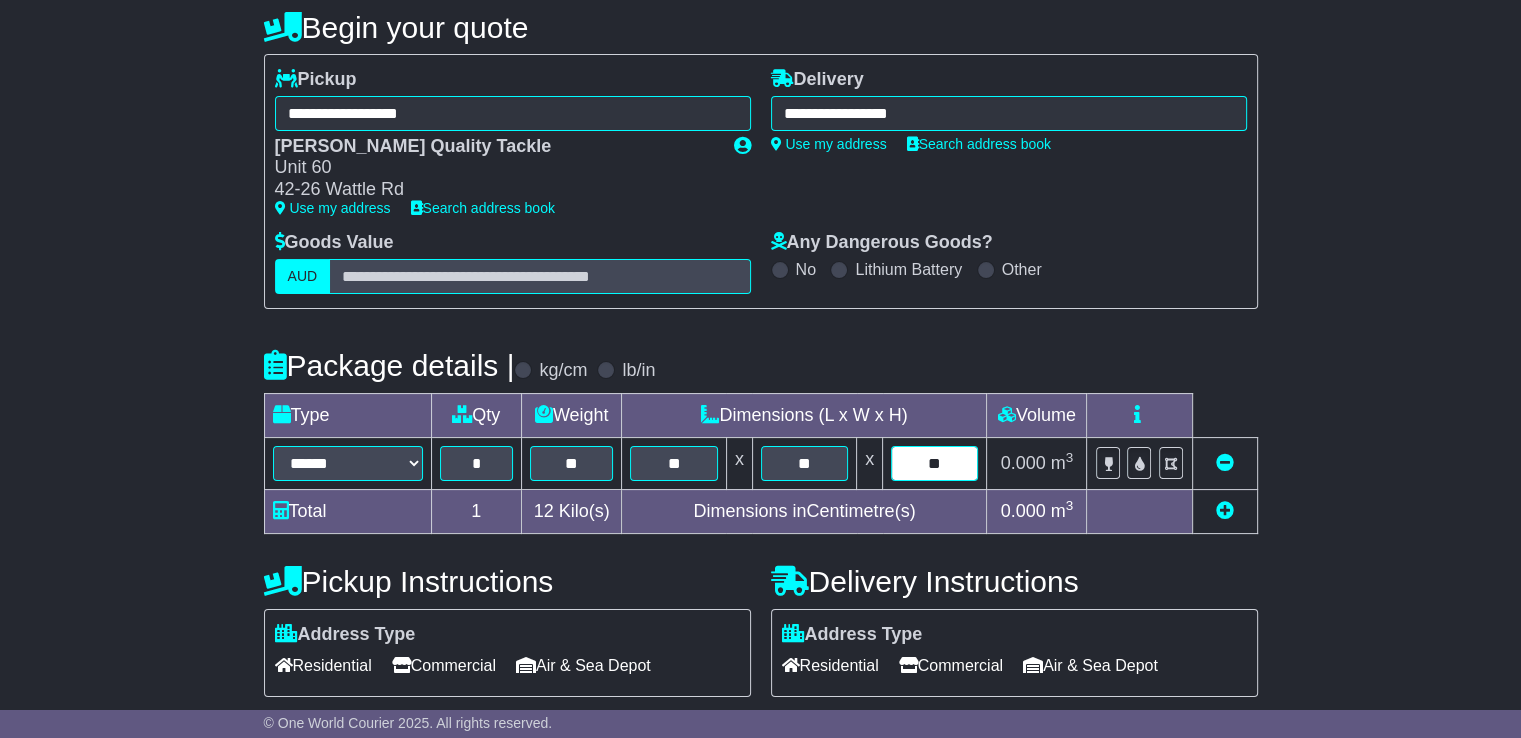 type on "**" 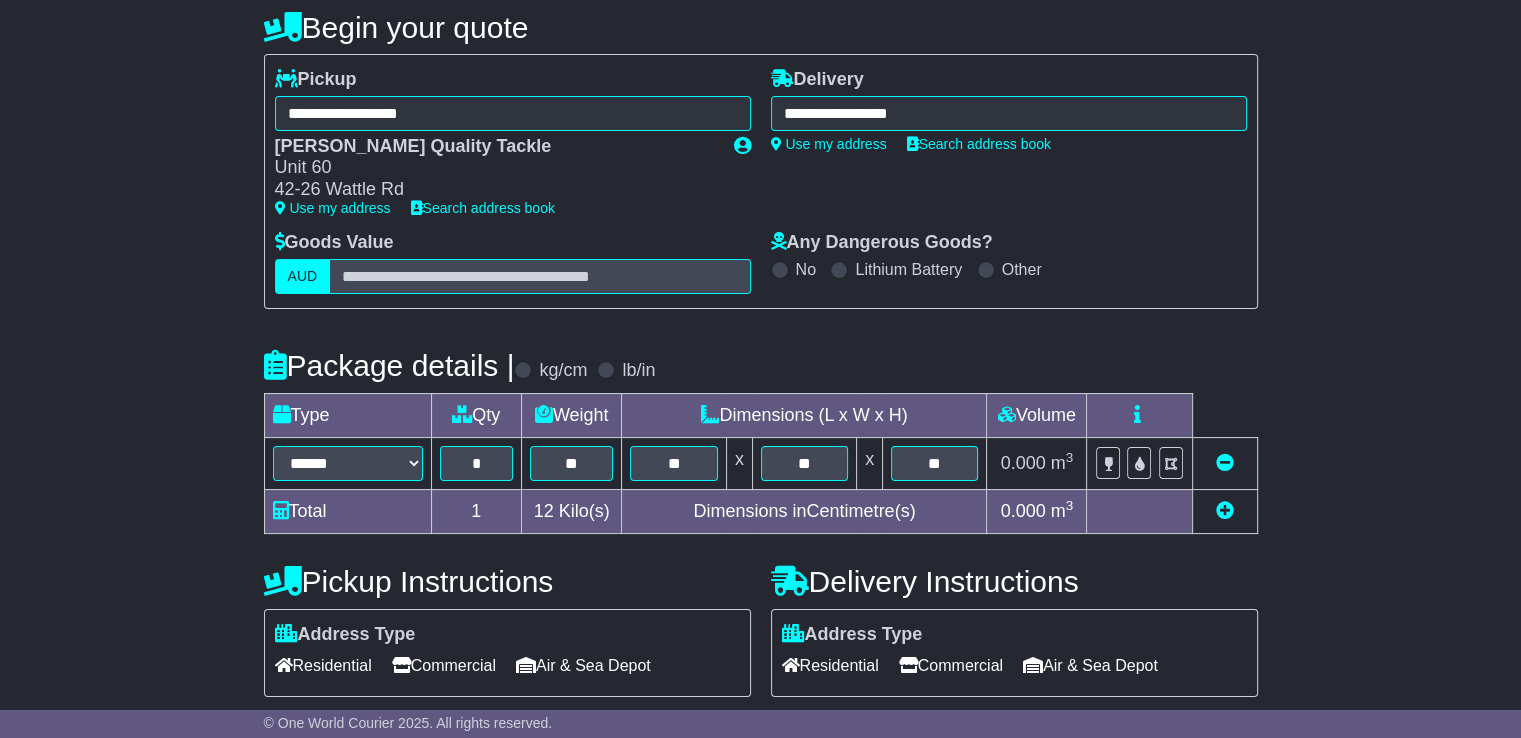click on "Commercial" at bounding box center (951, 665) 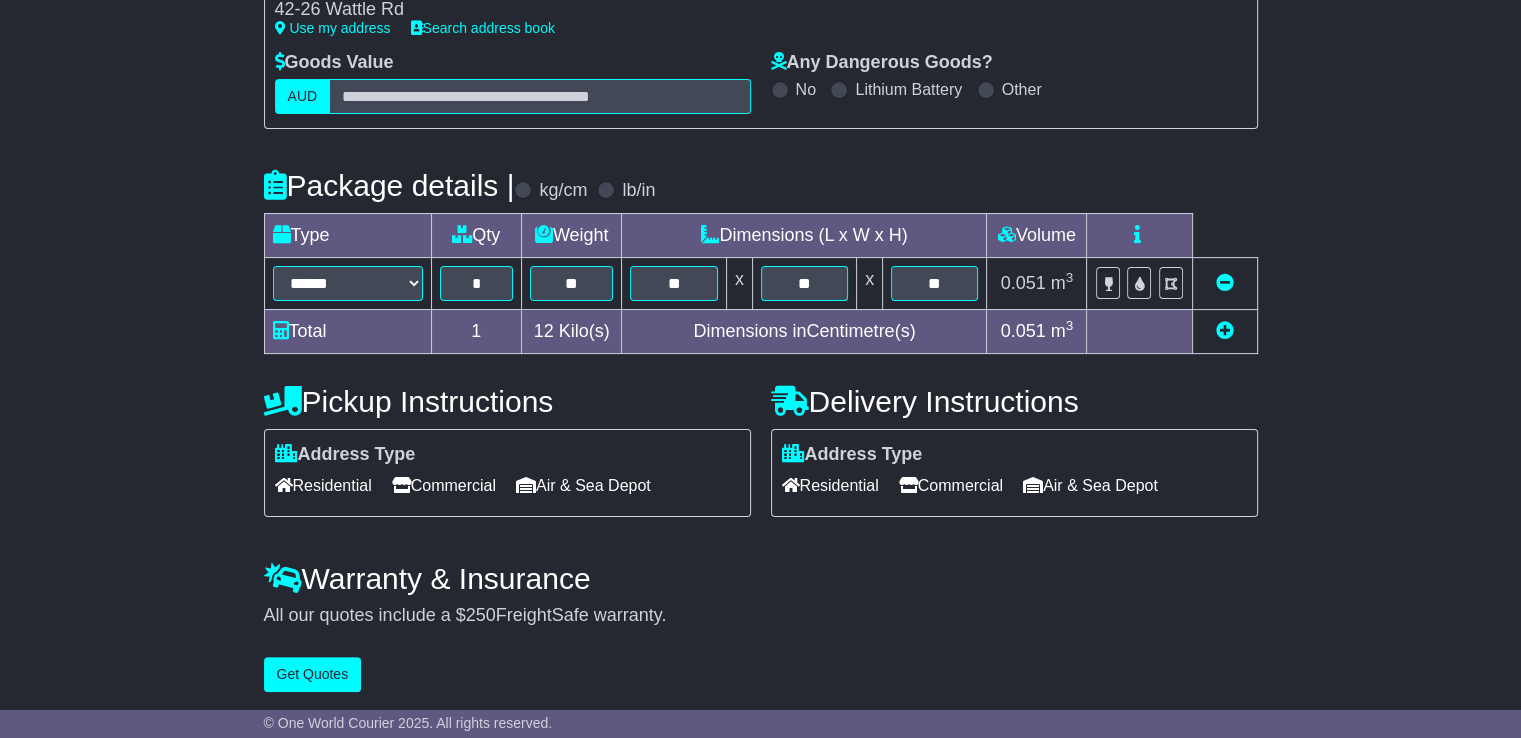 scroll, scrollTop: 384, scrollLeft: 0, axis: vertical 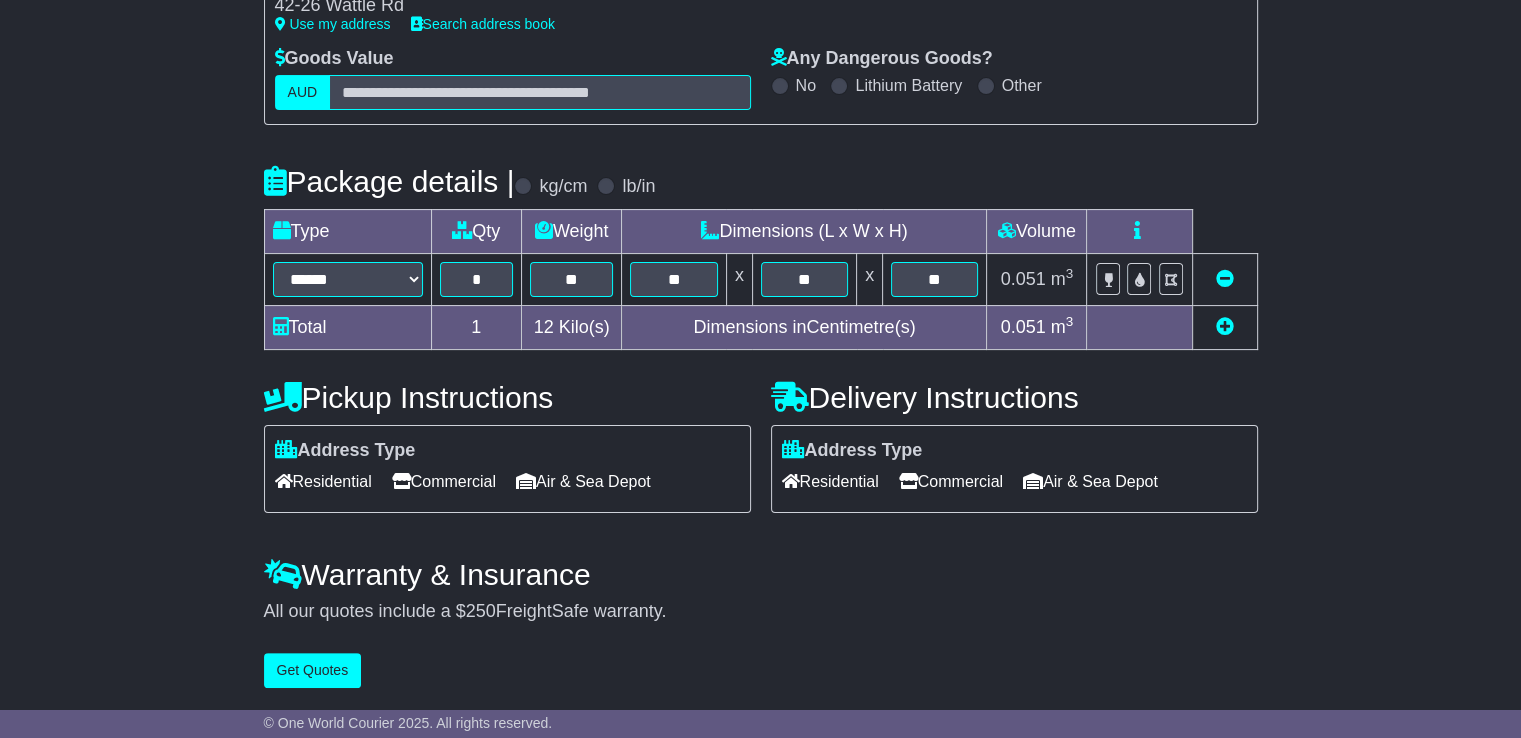click on "**********" at bounding box center [761, 252] 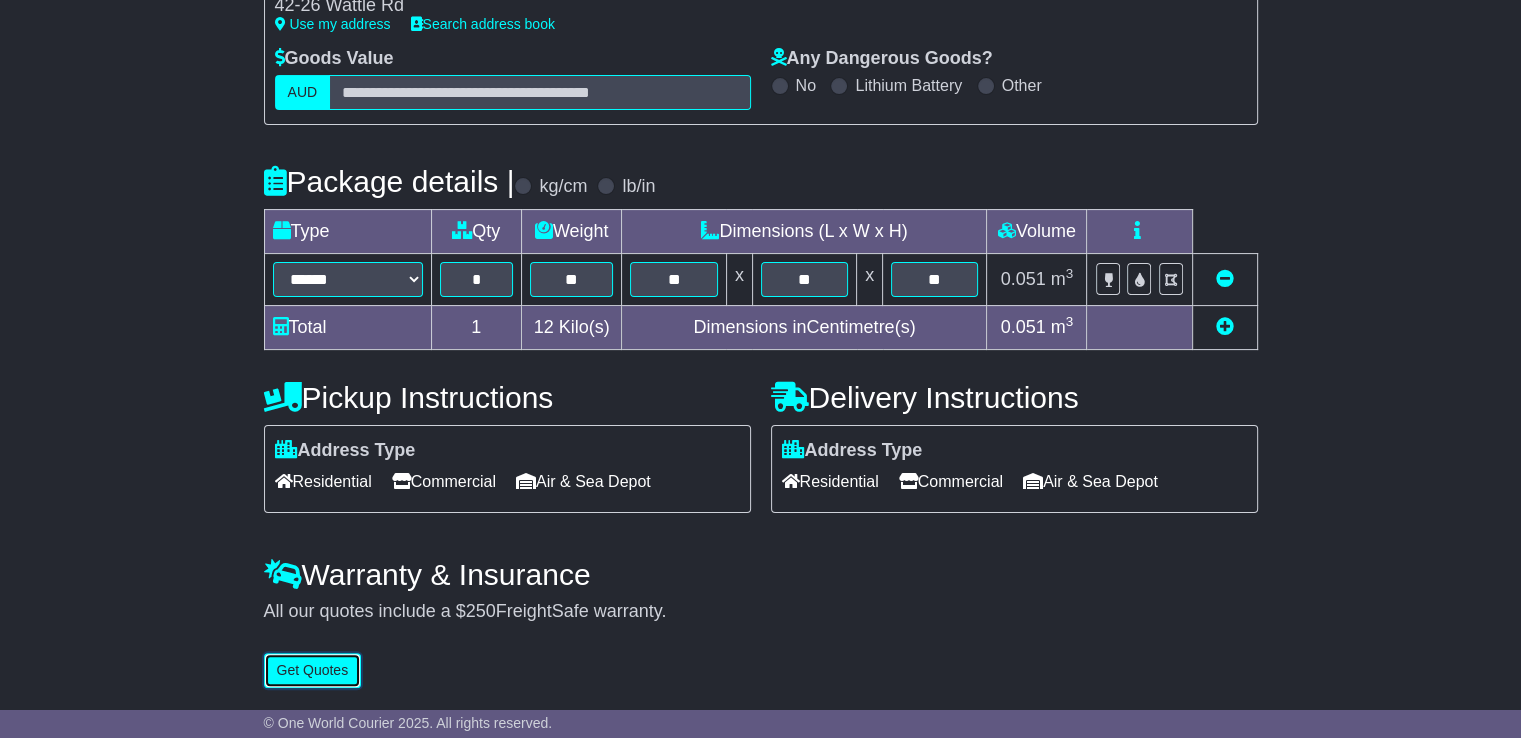 click on "Get Quotes" at bounding box center (313, 670) 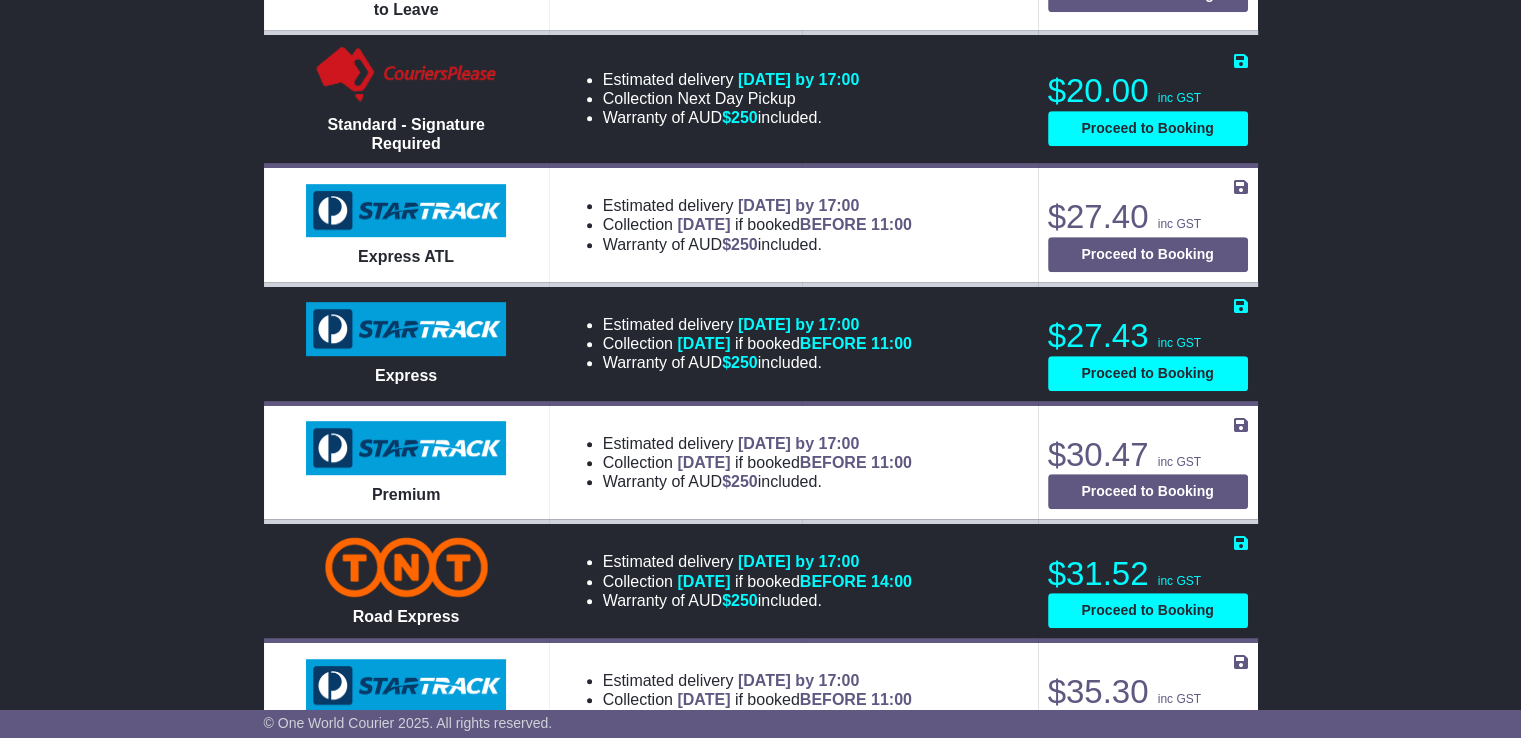 scroll, scrollTop: 1100, scrollLeft: 0, axis: vertical 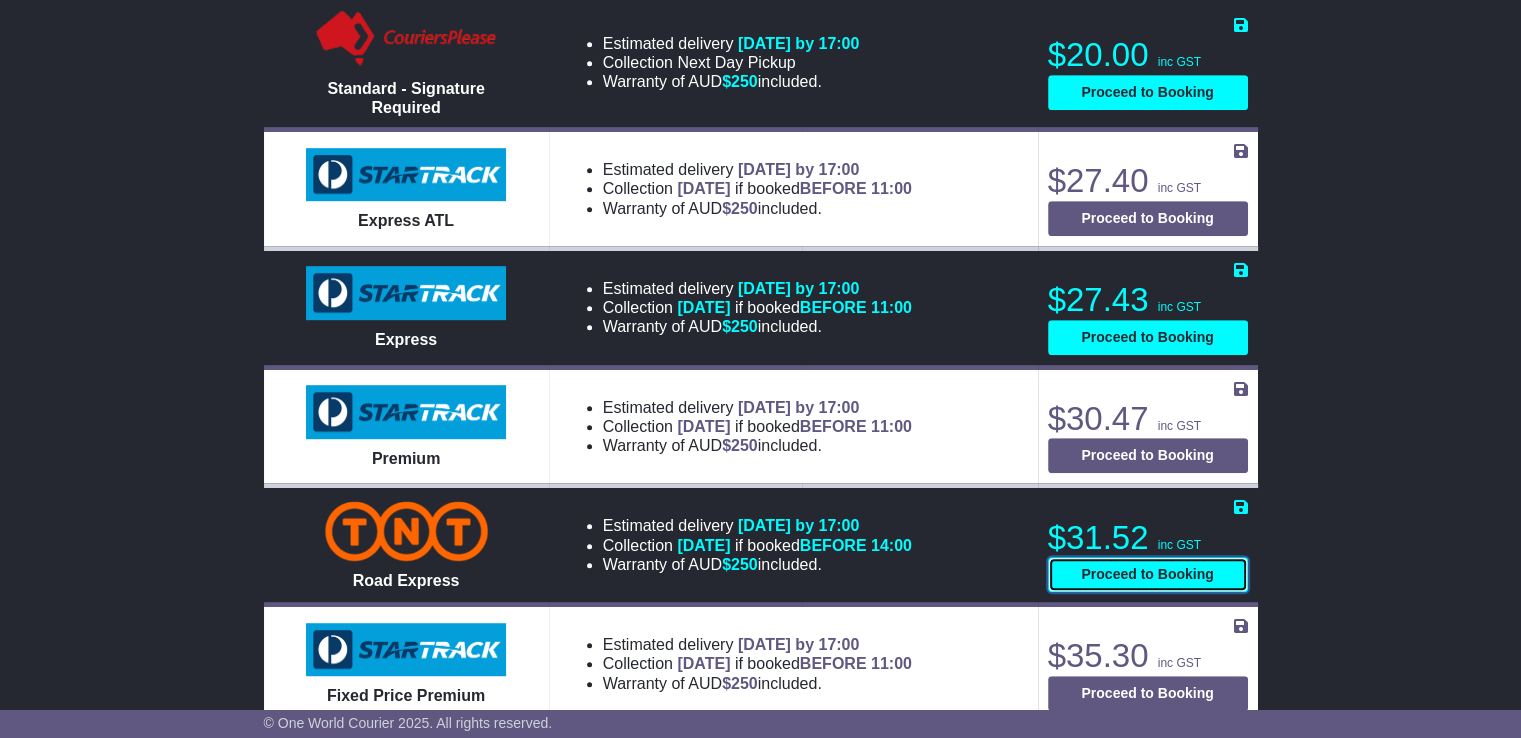 click on "Proceed to Booking" at bounding box center [1148, 574] 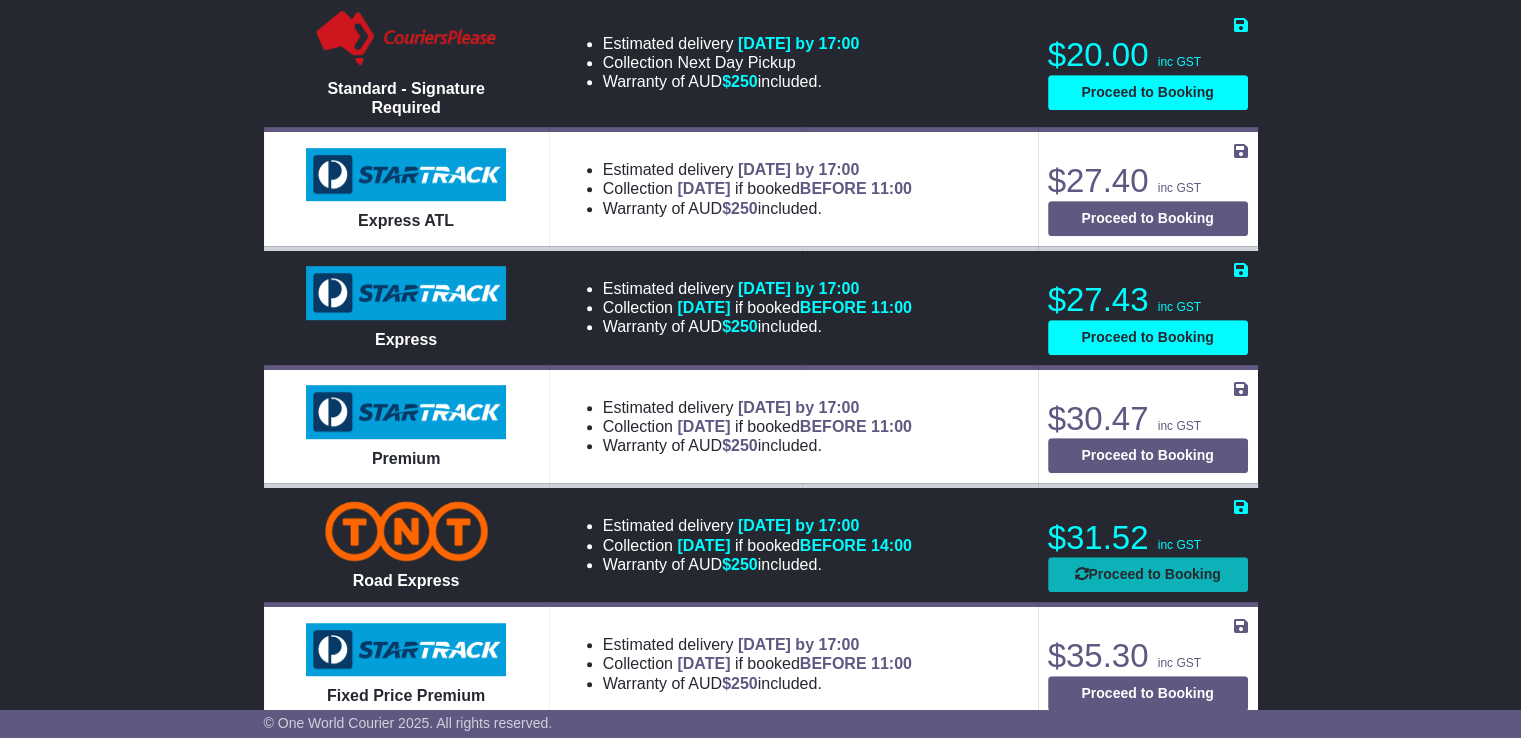 select on "****" 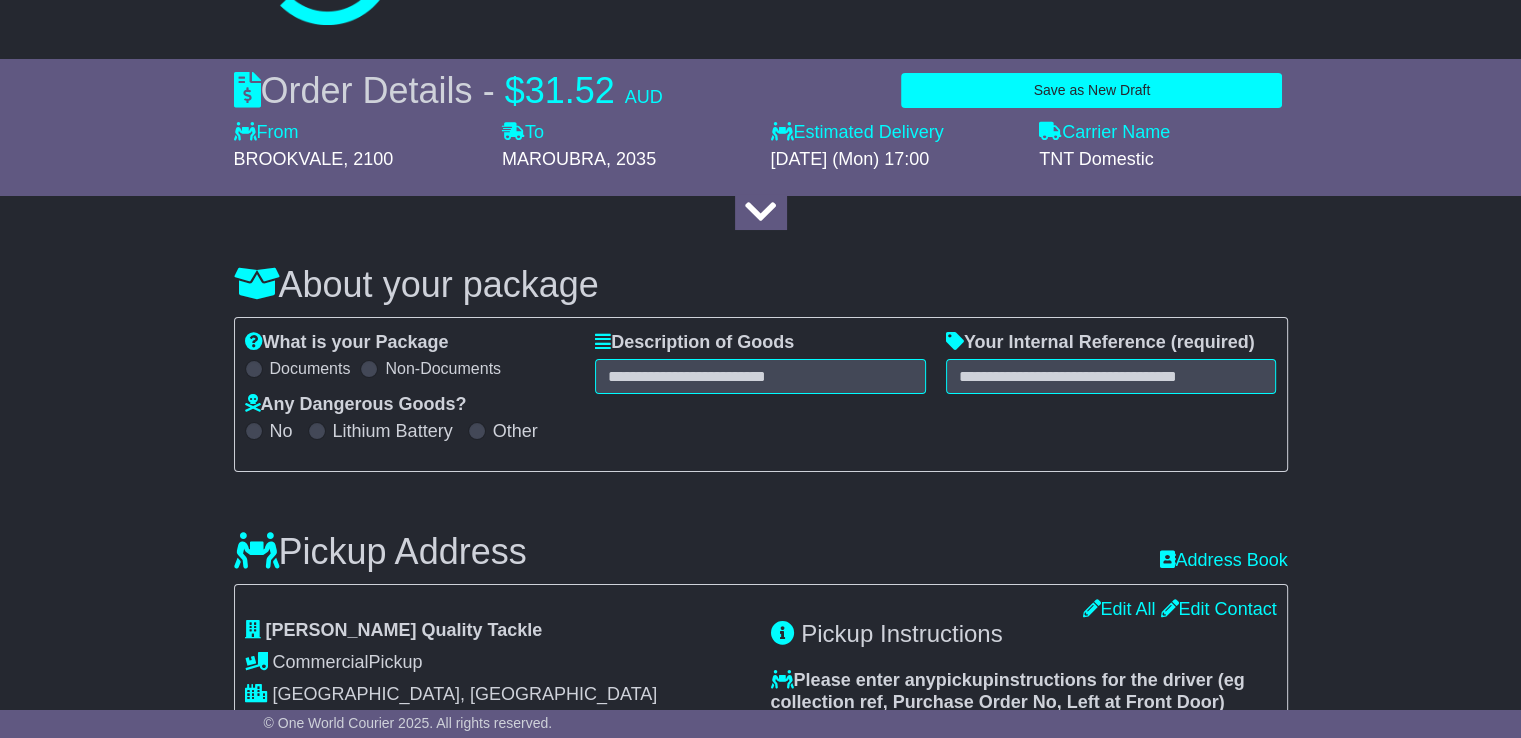 scroll, scrollTop: 100, scrollLeft: 0, axis: vertical 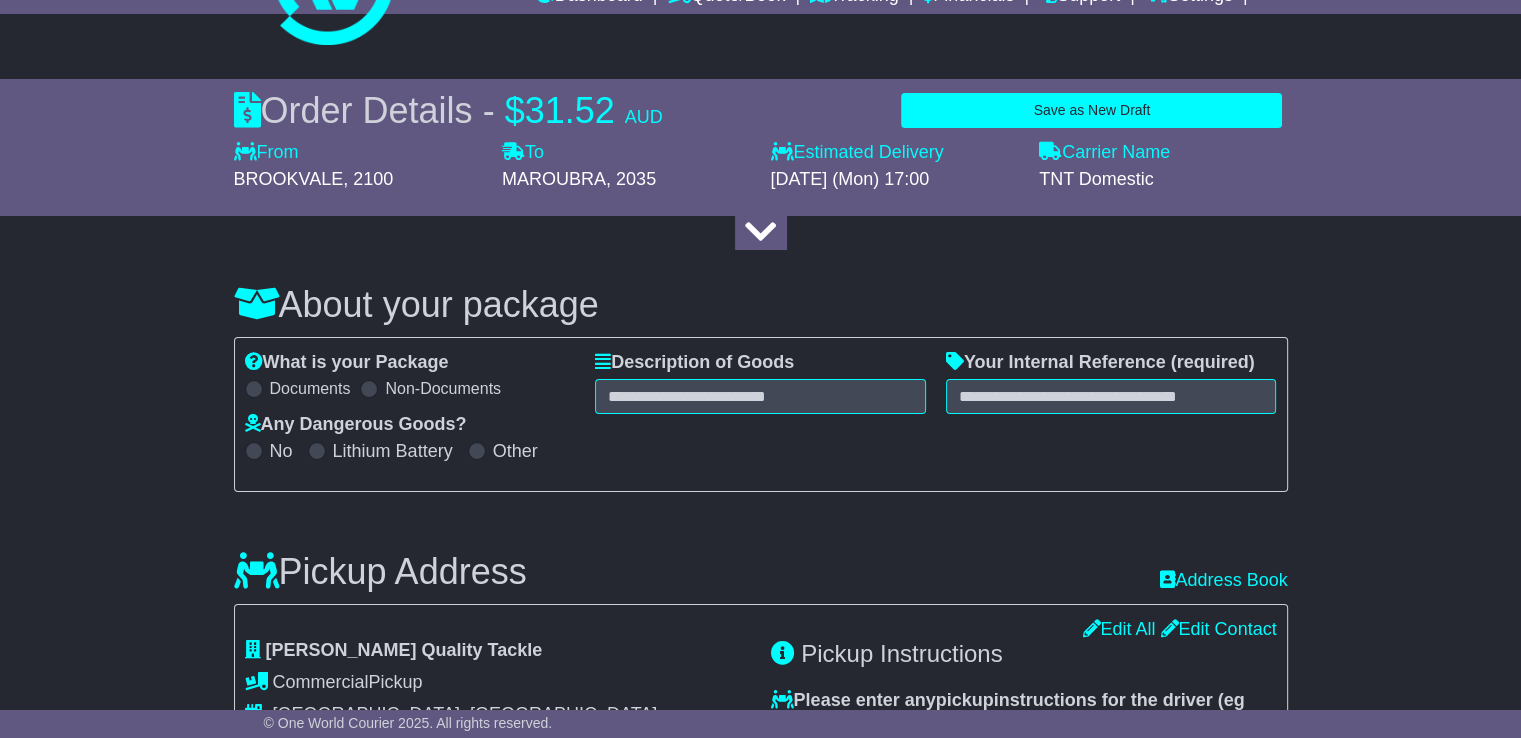 click on "What is your Package
Documents
Non-Documents
What are the Incoterms?
***
***
***
***
***
***
Description of Goods
Attention: dangerous goods are not allowed by service.
Your Internal Reference (required)
Any Dangerous Goods?
No
Lithium Battery
Other" at bounding box center (761, 414) 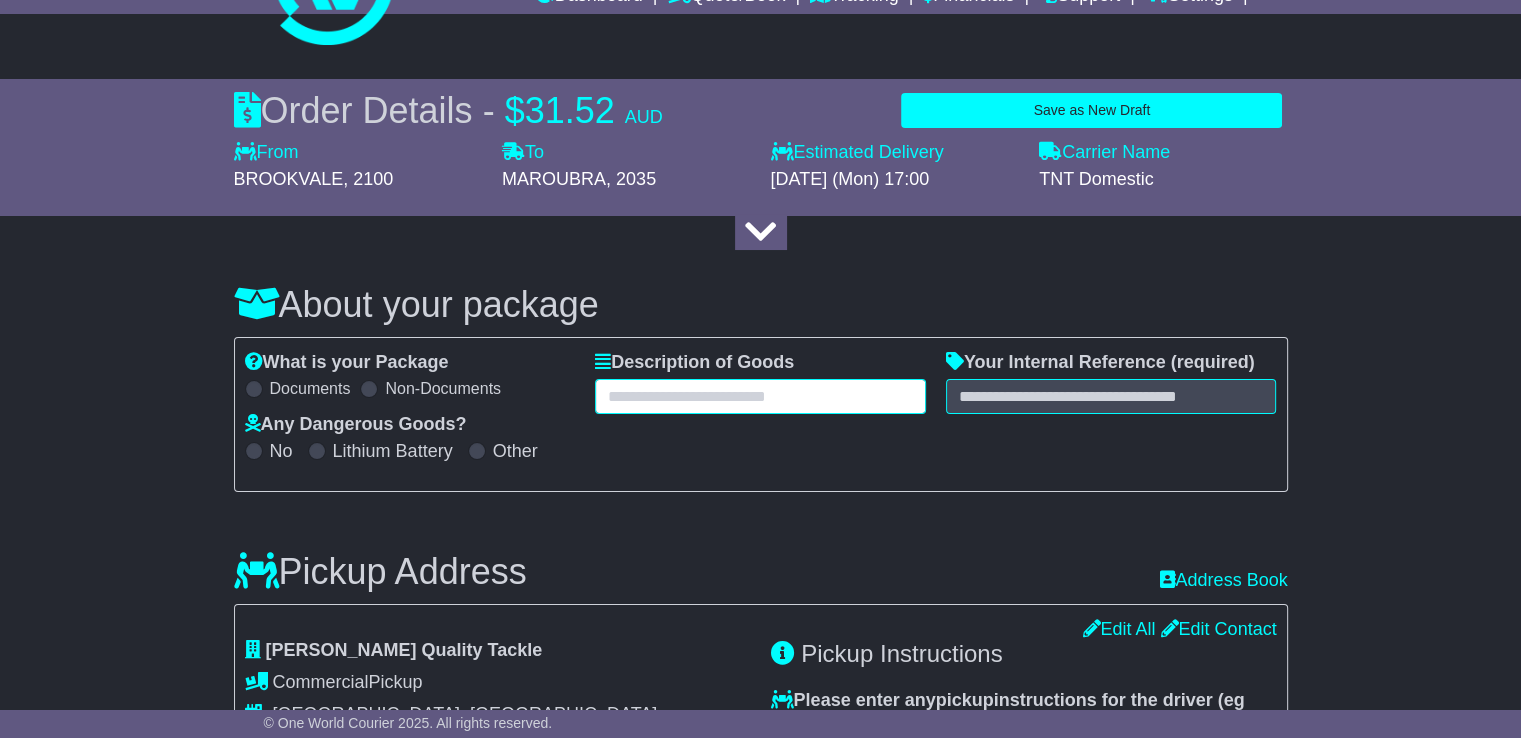 click at bounding box center [760, 396] 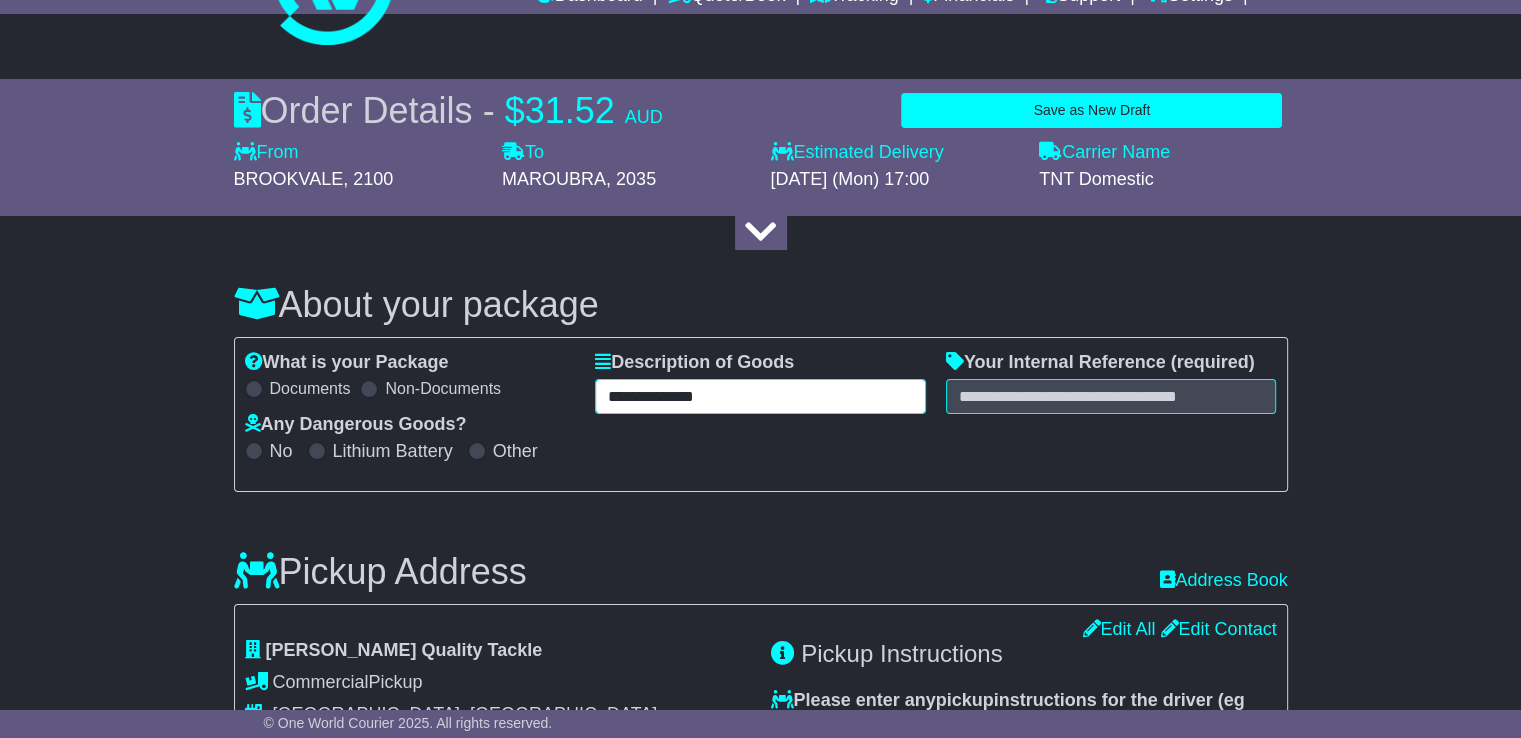 type on "**********" 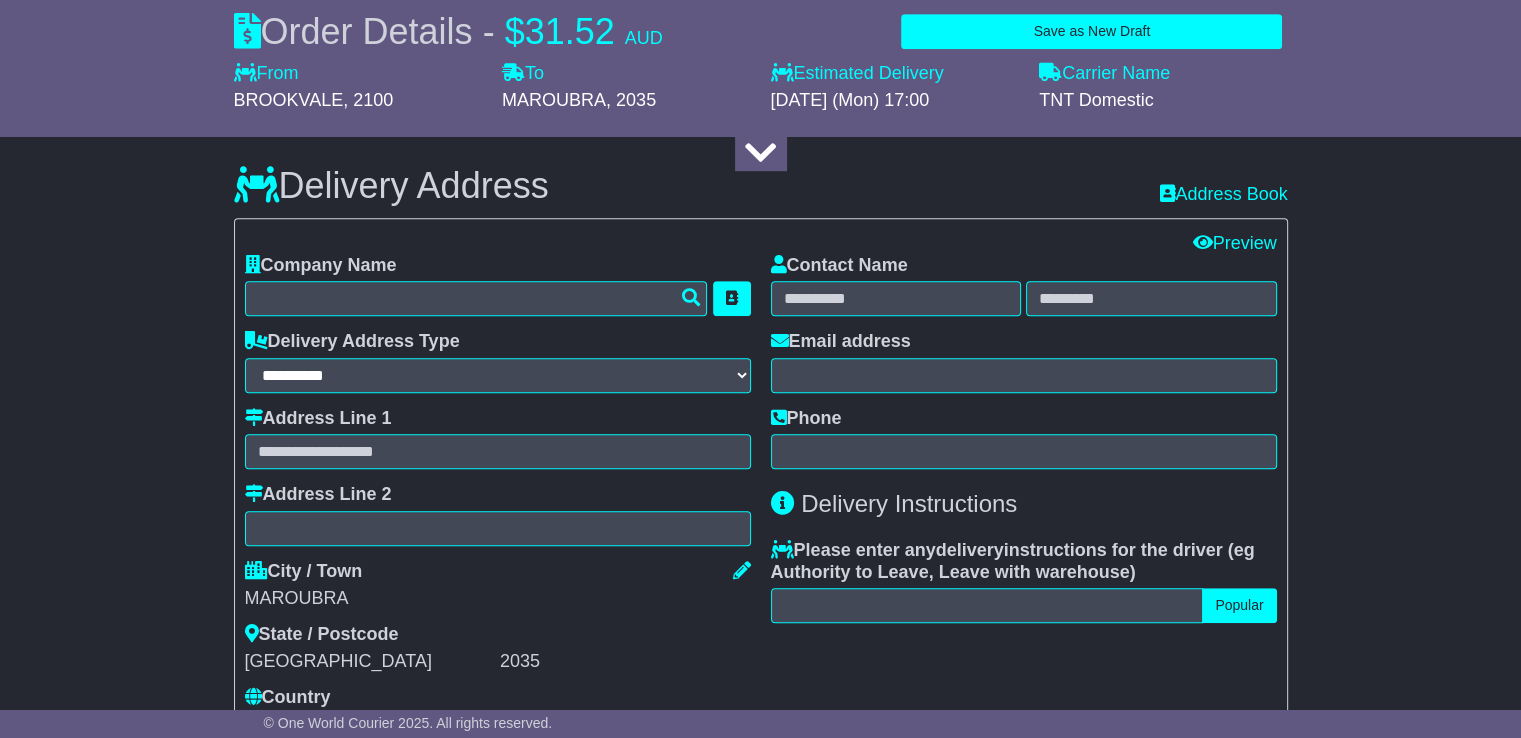 scroll, scrollTop: 1000, scrollLeft: 0, axis: vertical 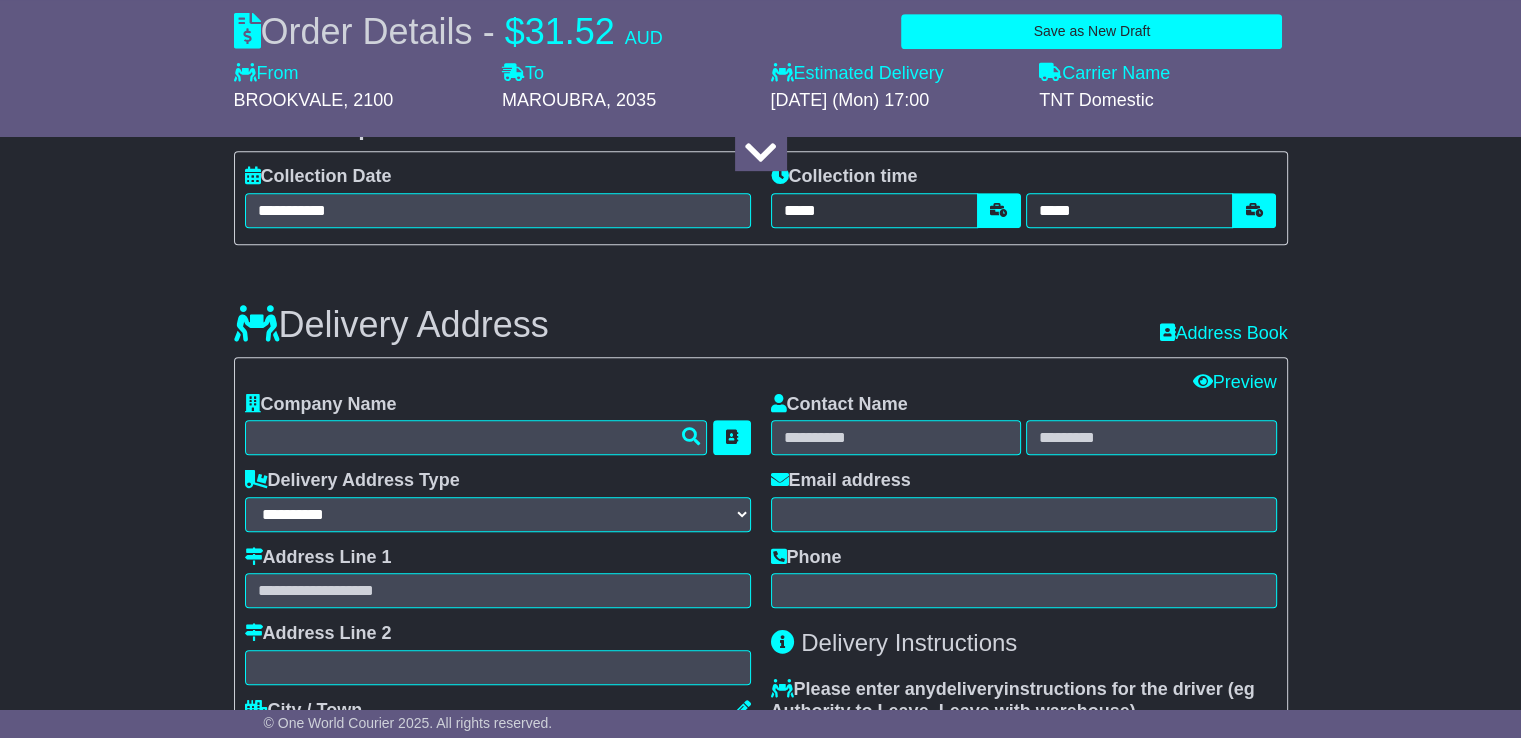 type on "********" 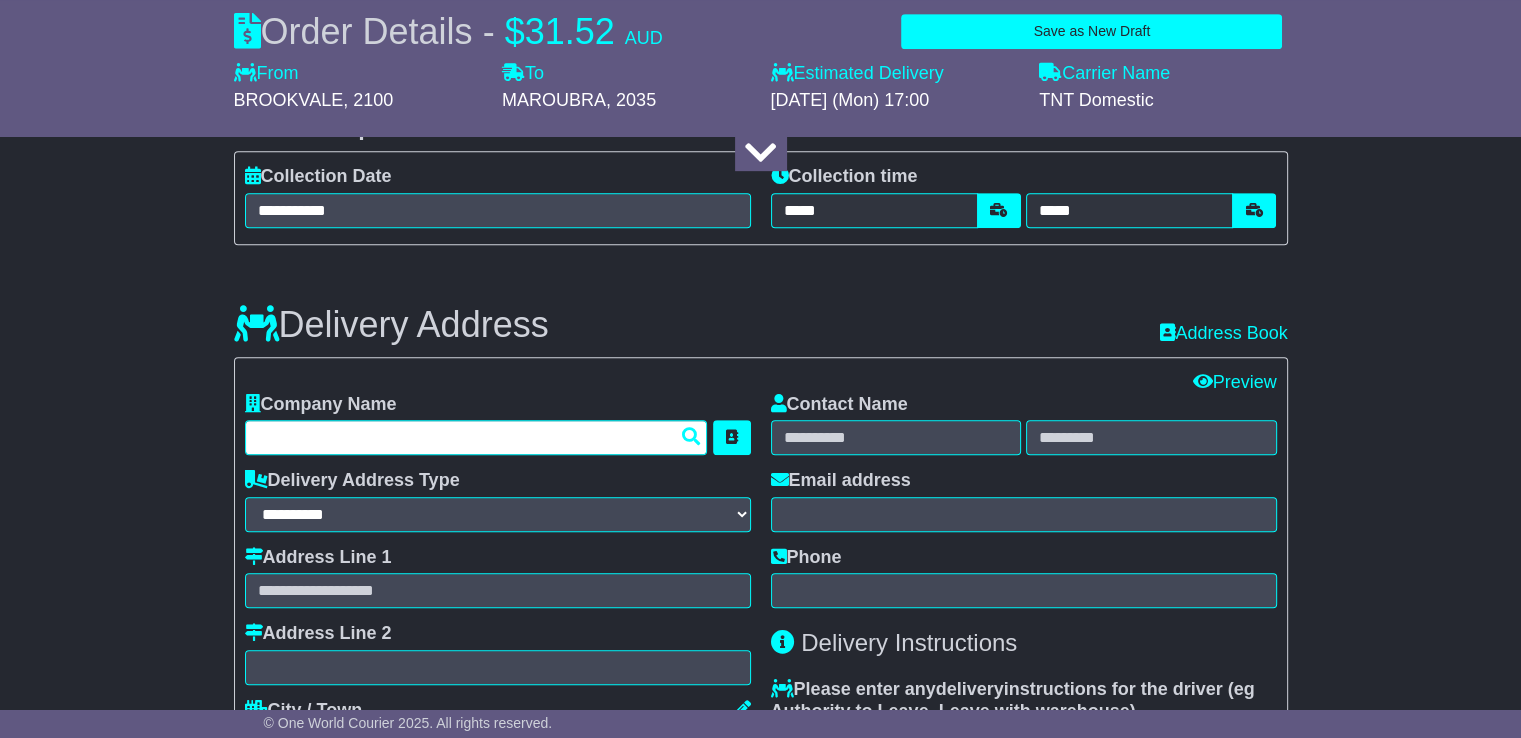 click at bounding box center [476, 437] 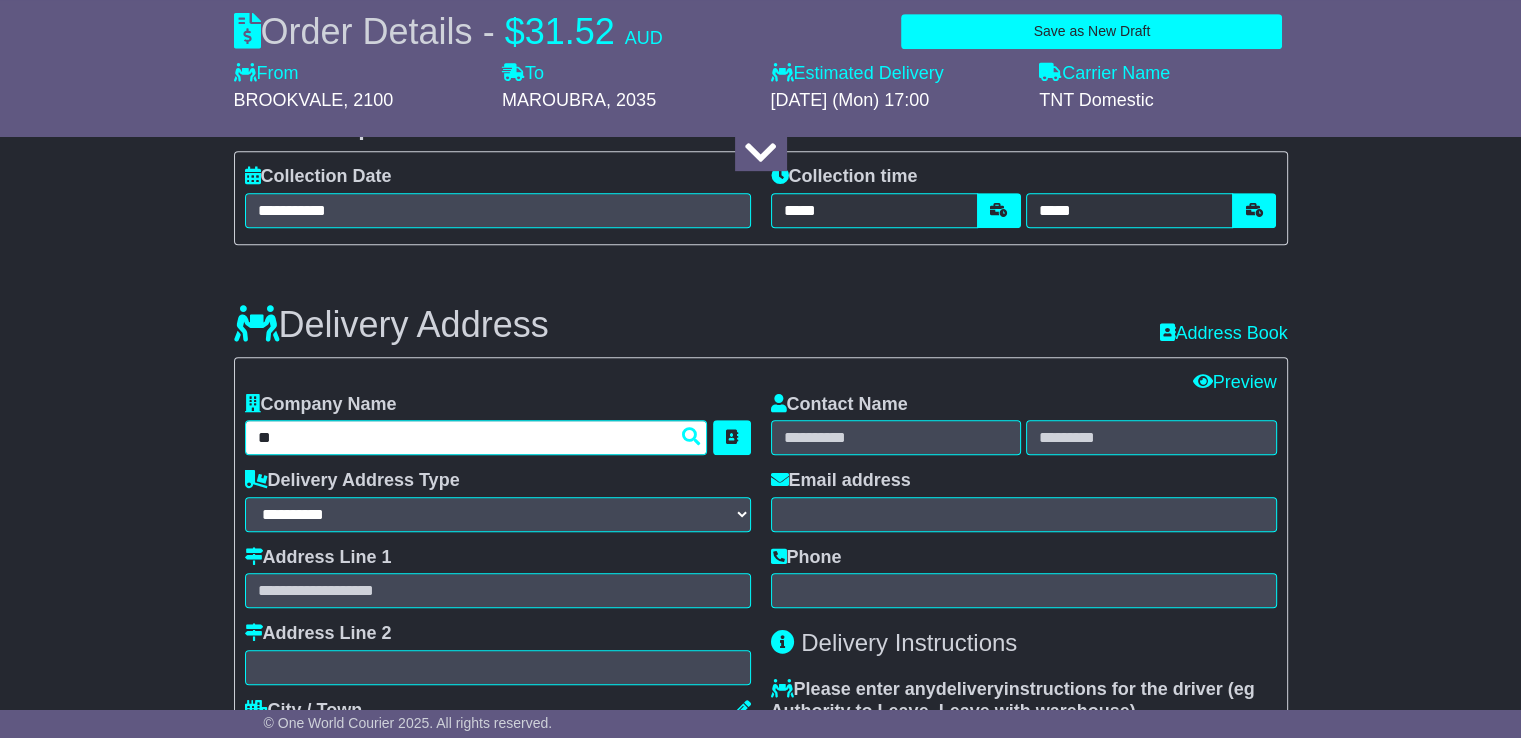 type on "*" 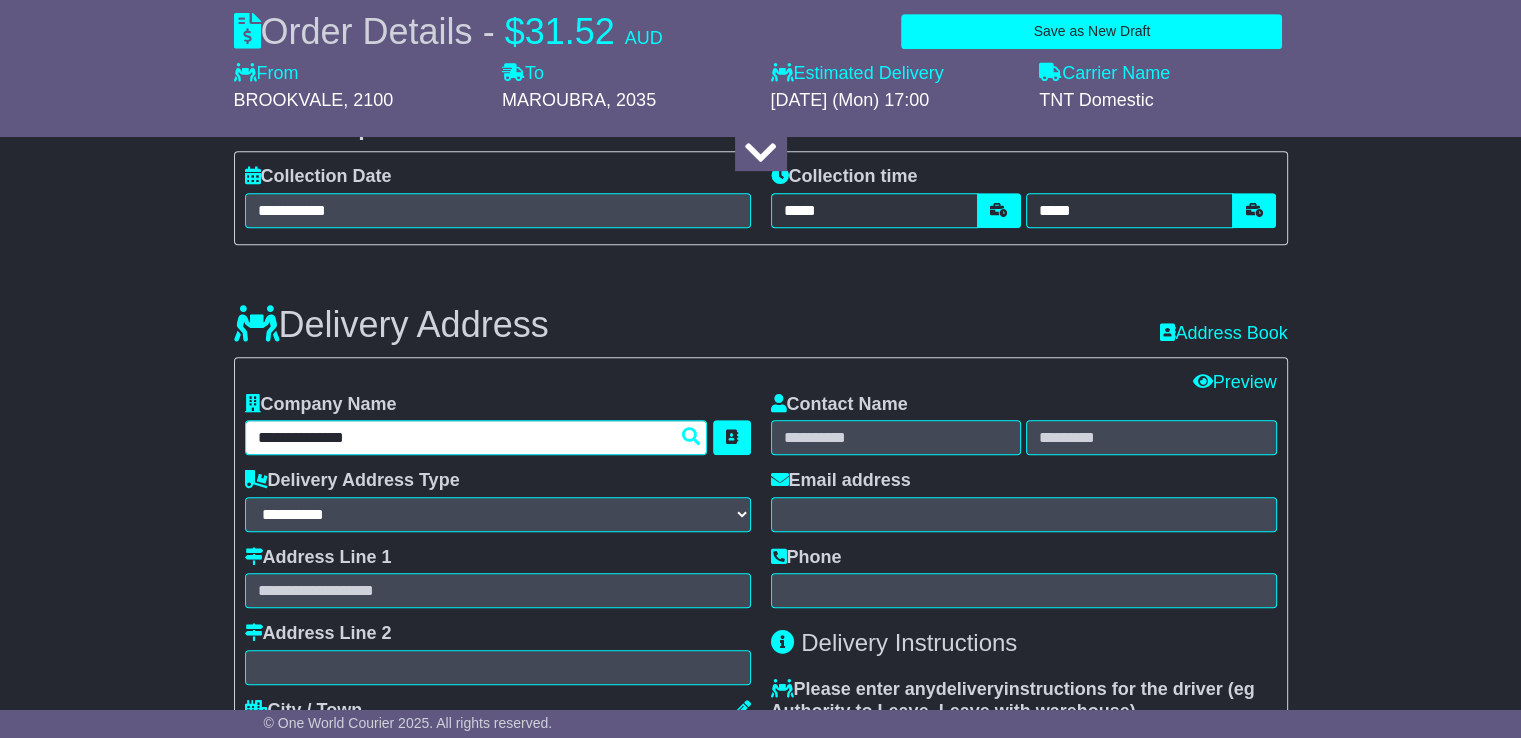 type on "**********" 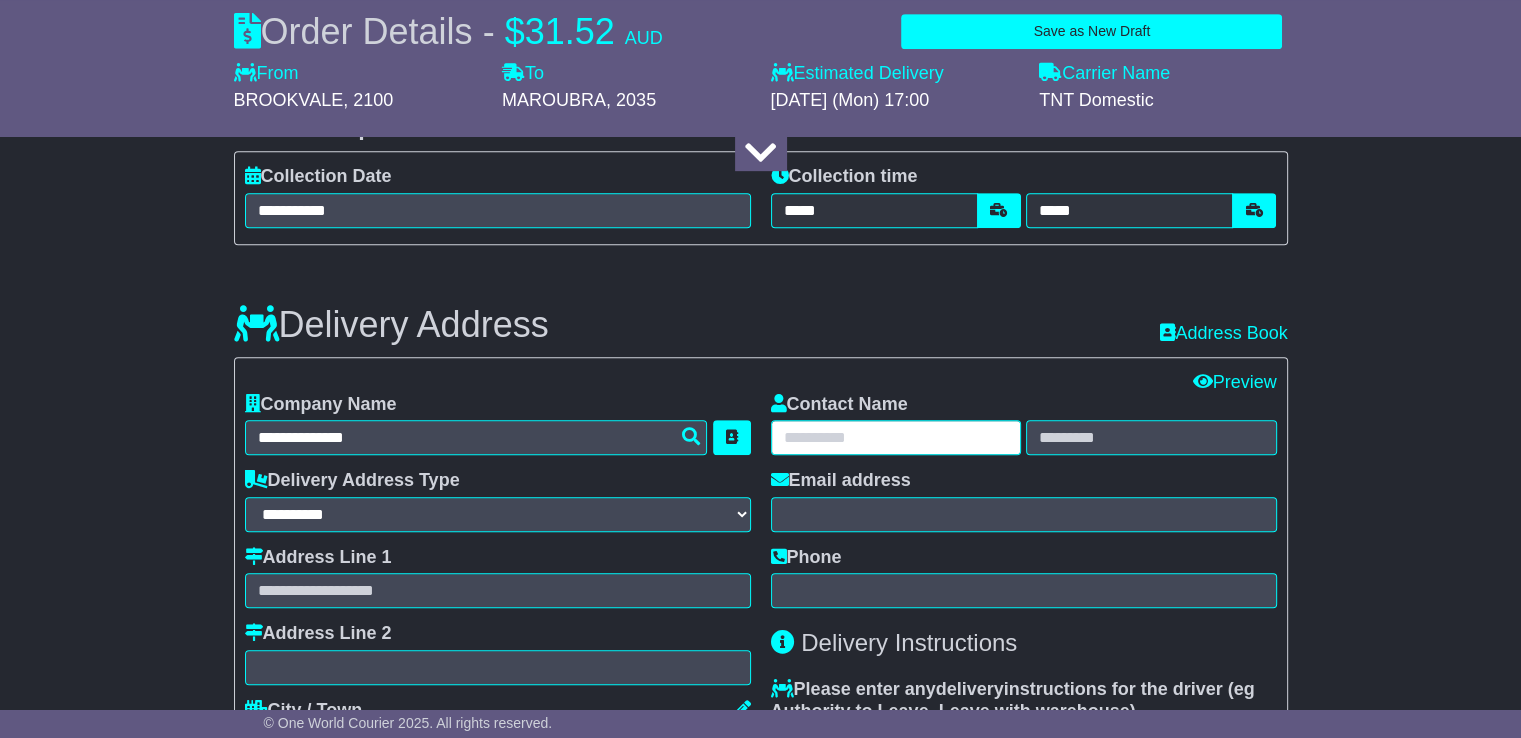 click at bounding box center (896, 437) 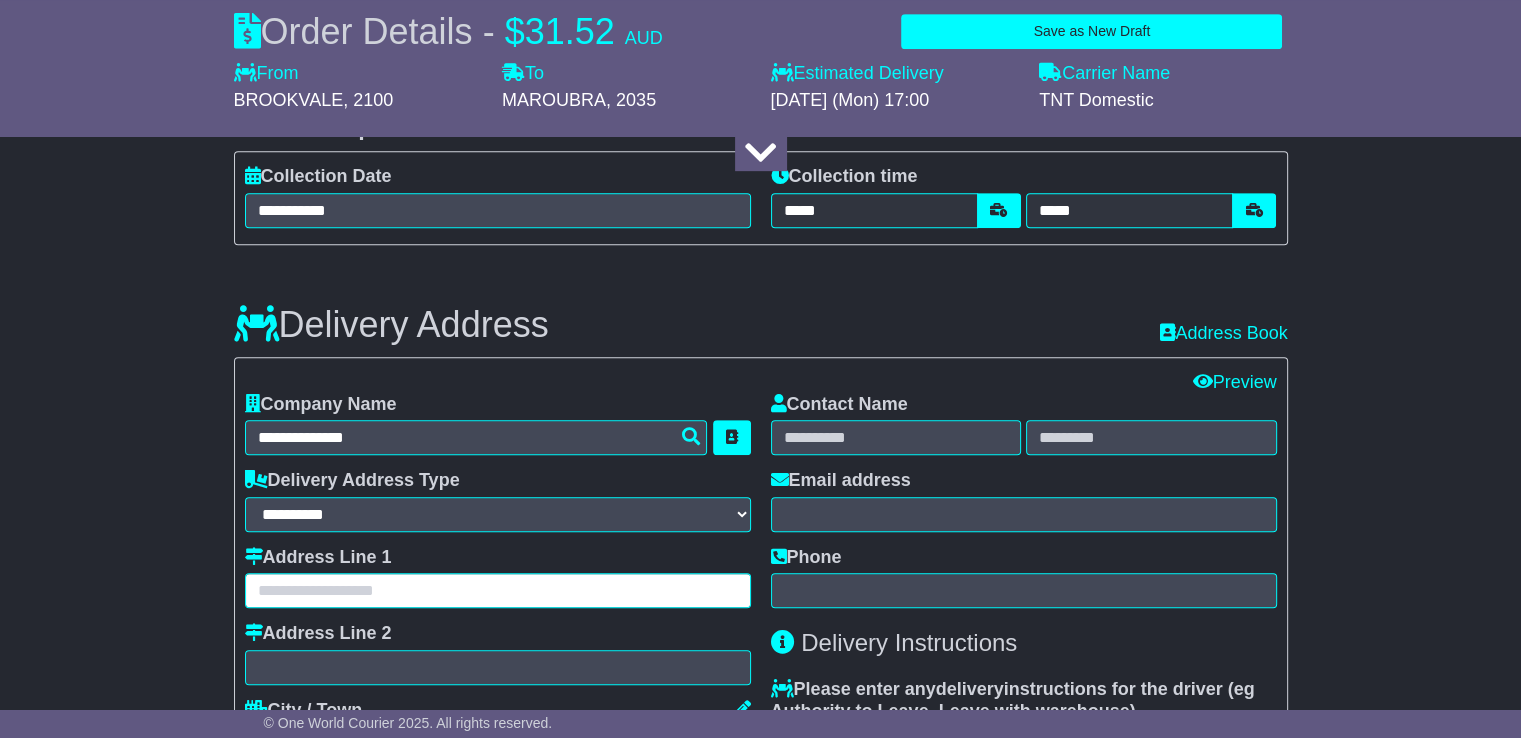 click at bounding box center [498, 590] 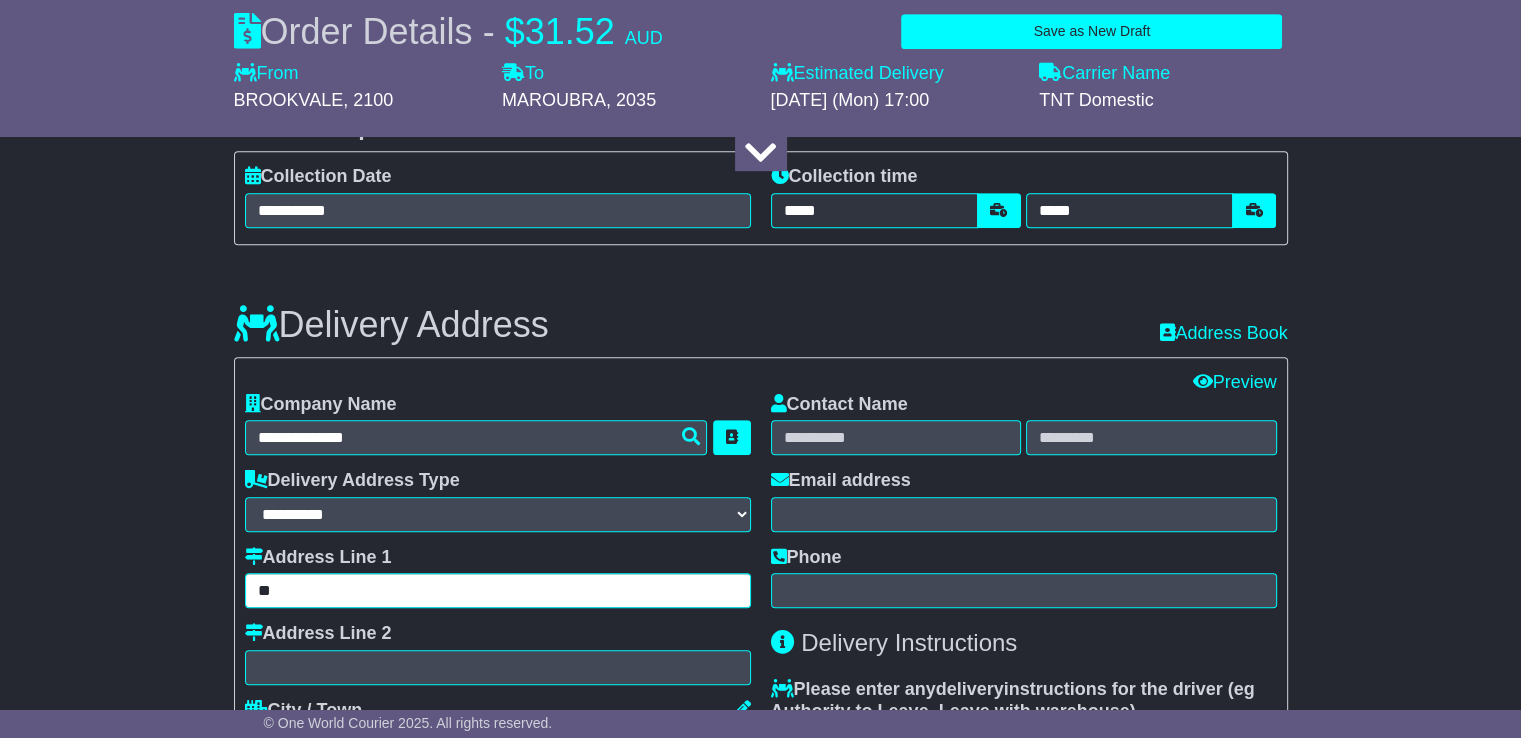 type on "*" 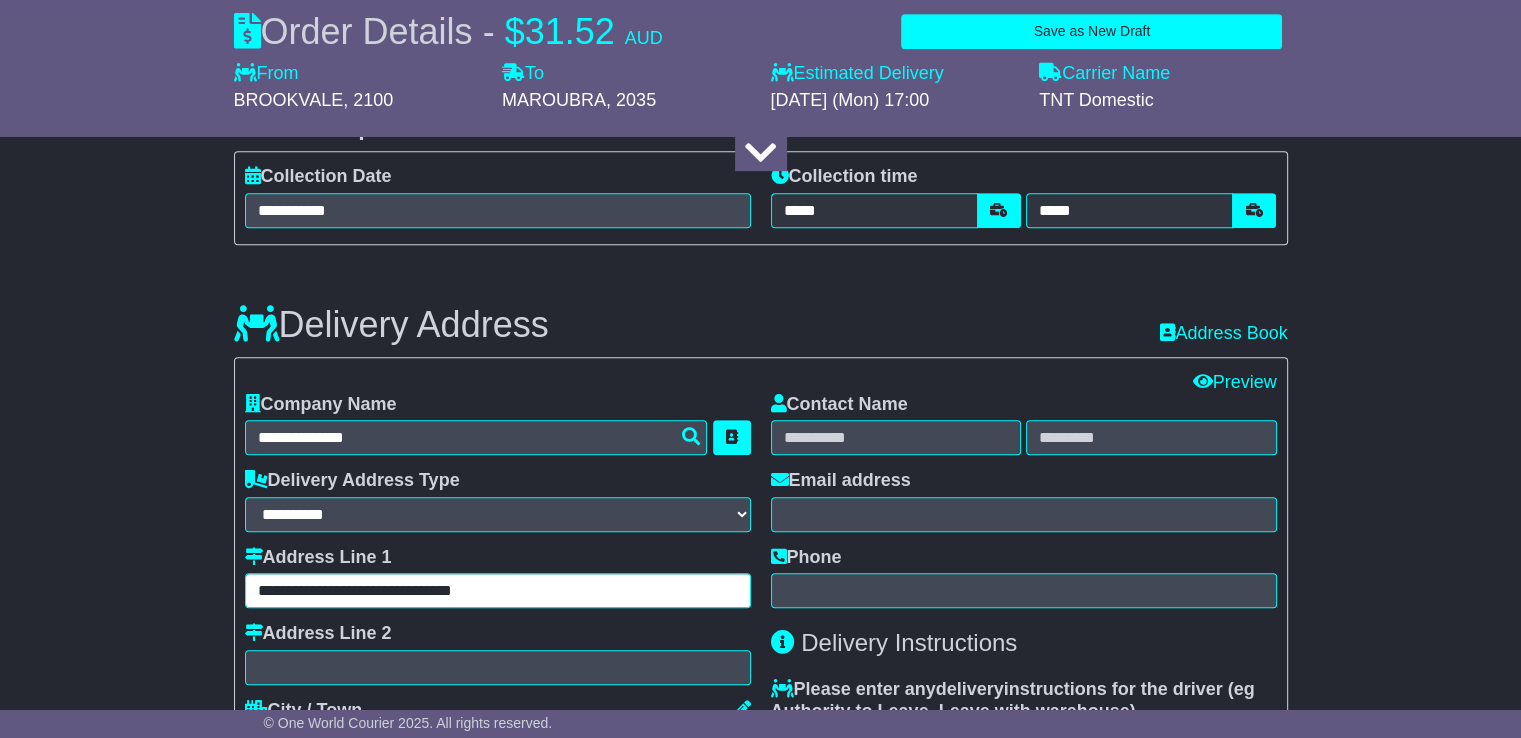 type on "**********" 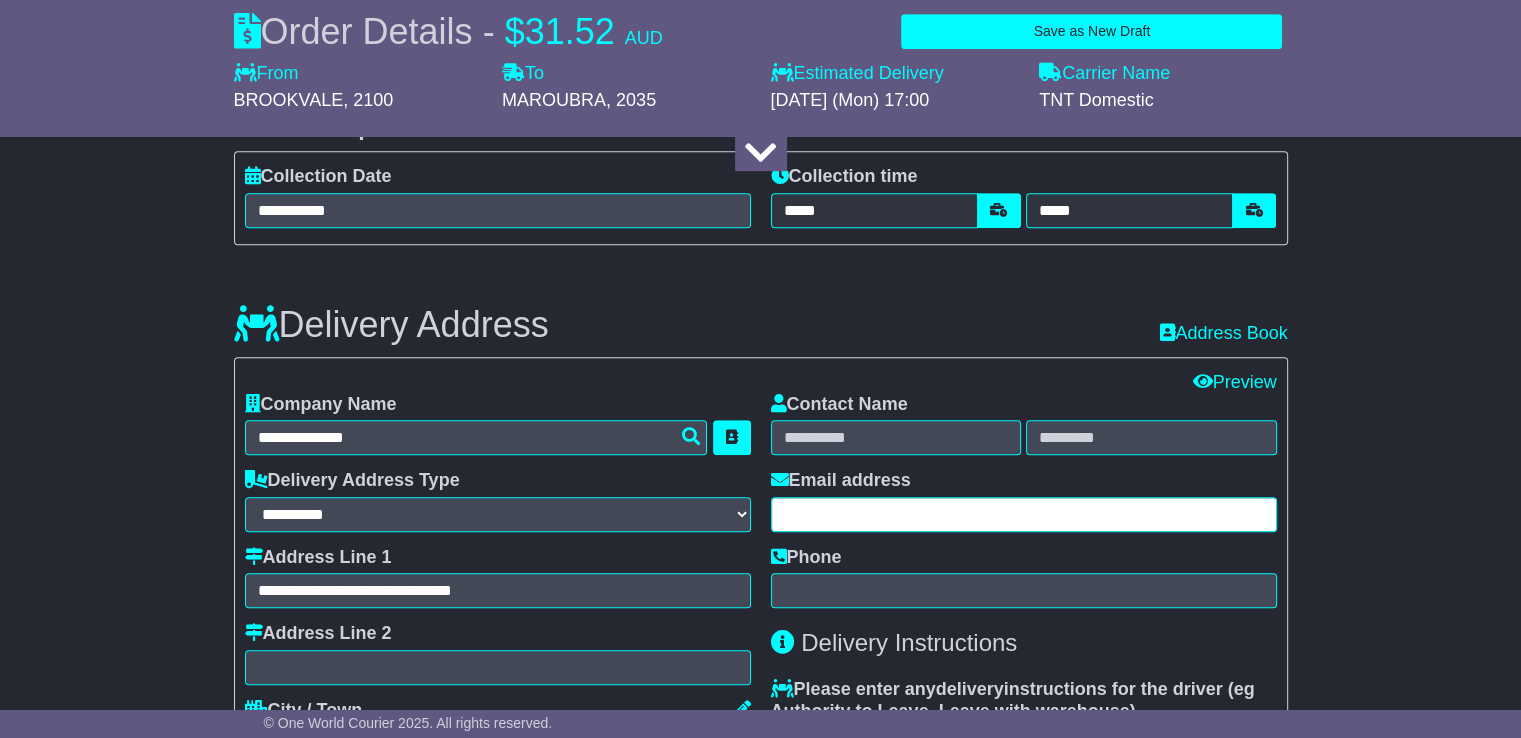 click at bounding box center [1024, 514] 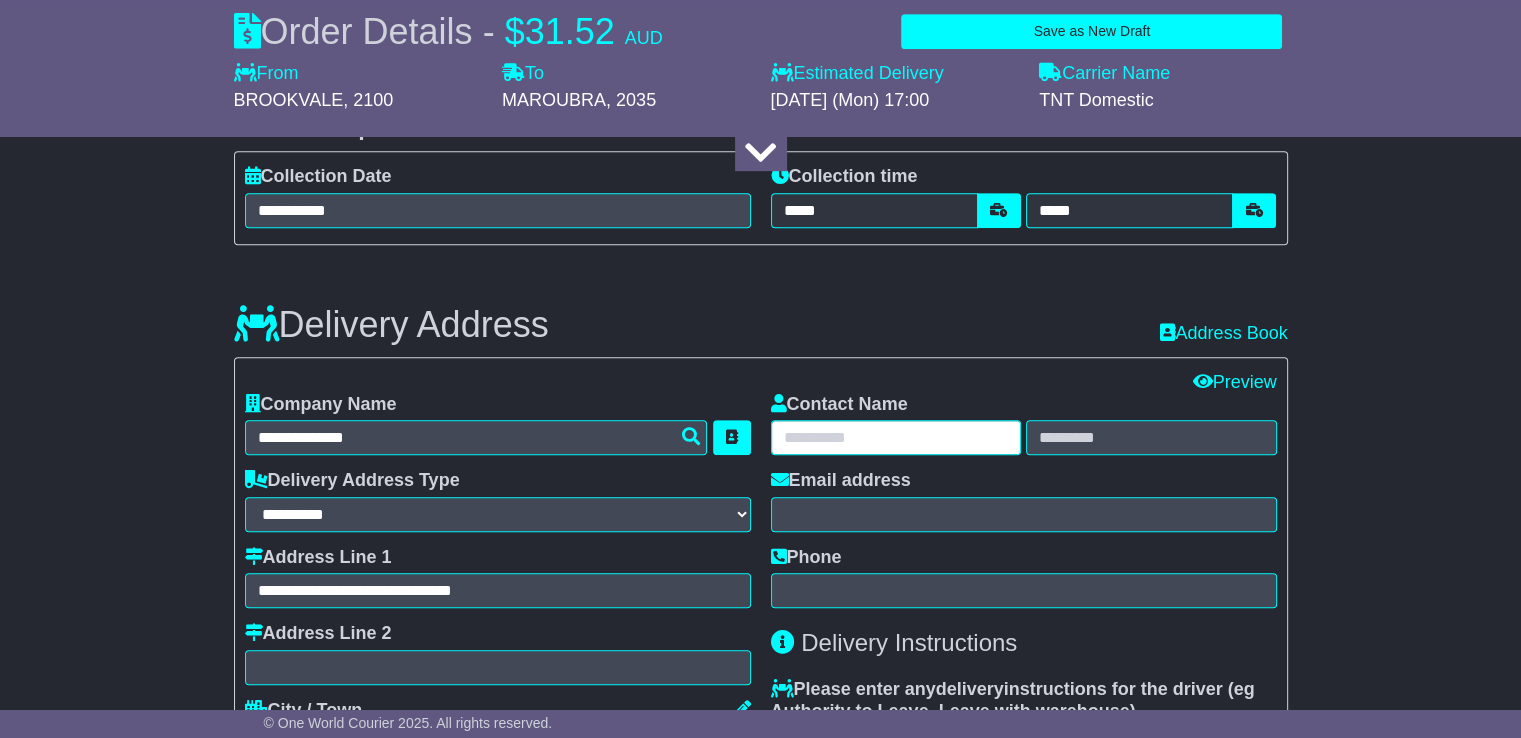 click at bounding box center (896, 437) 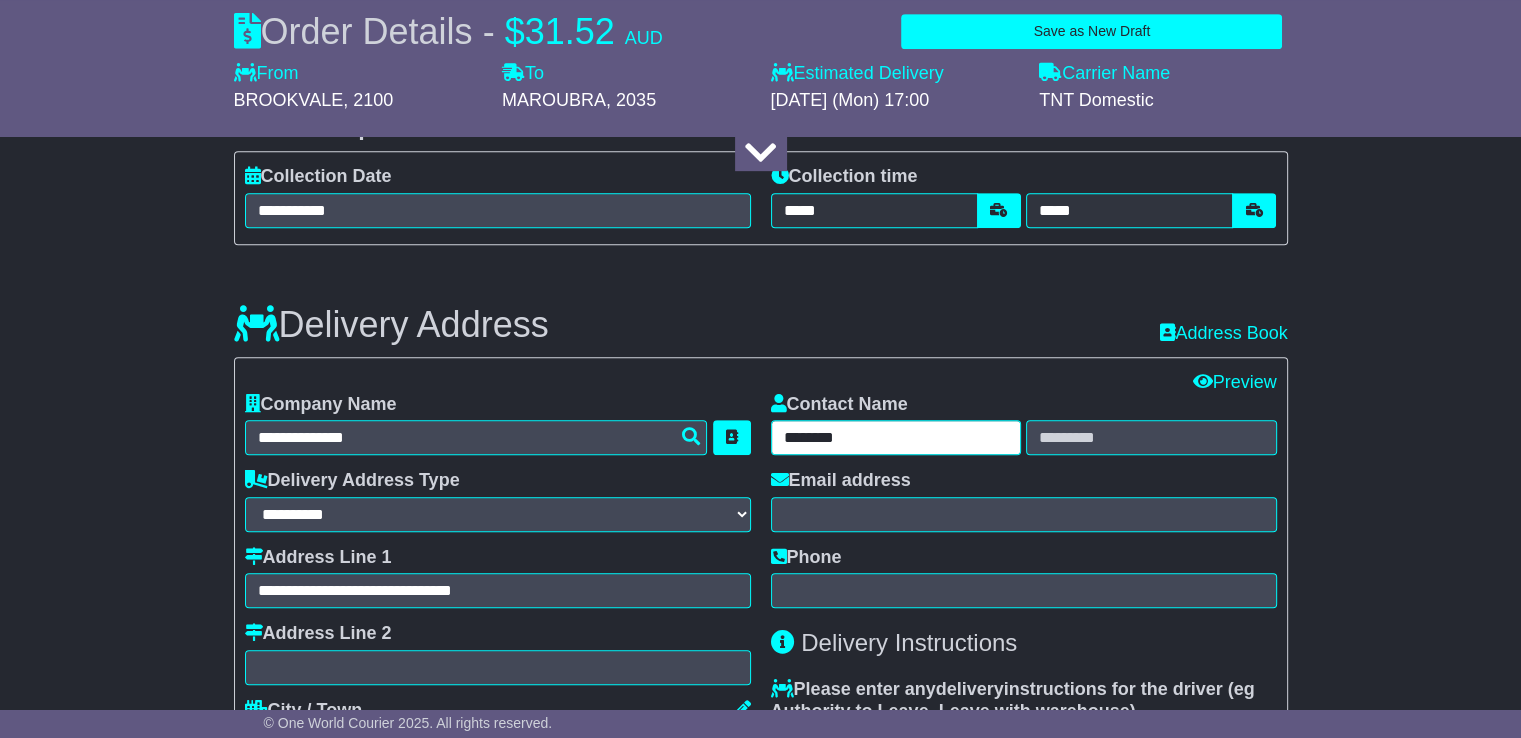 type on "*******" 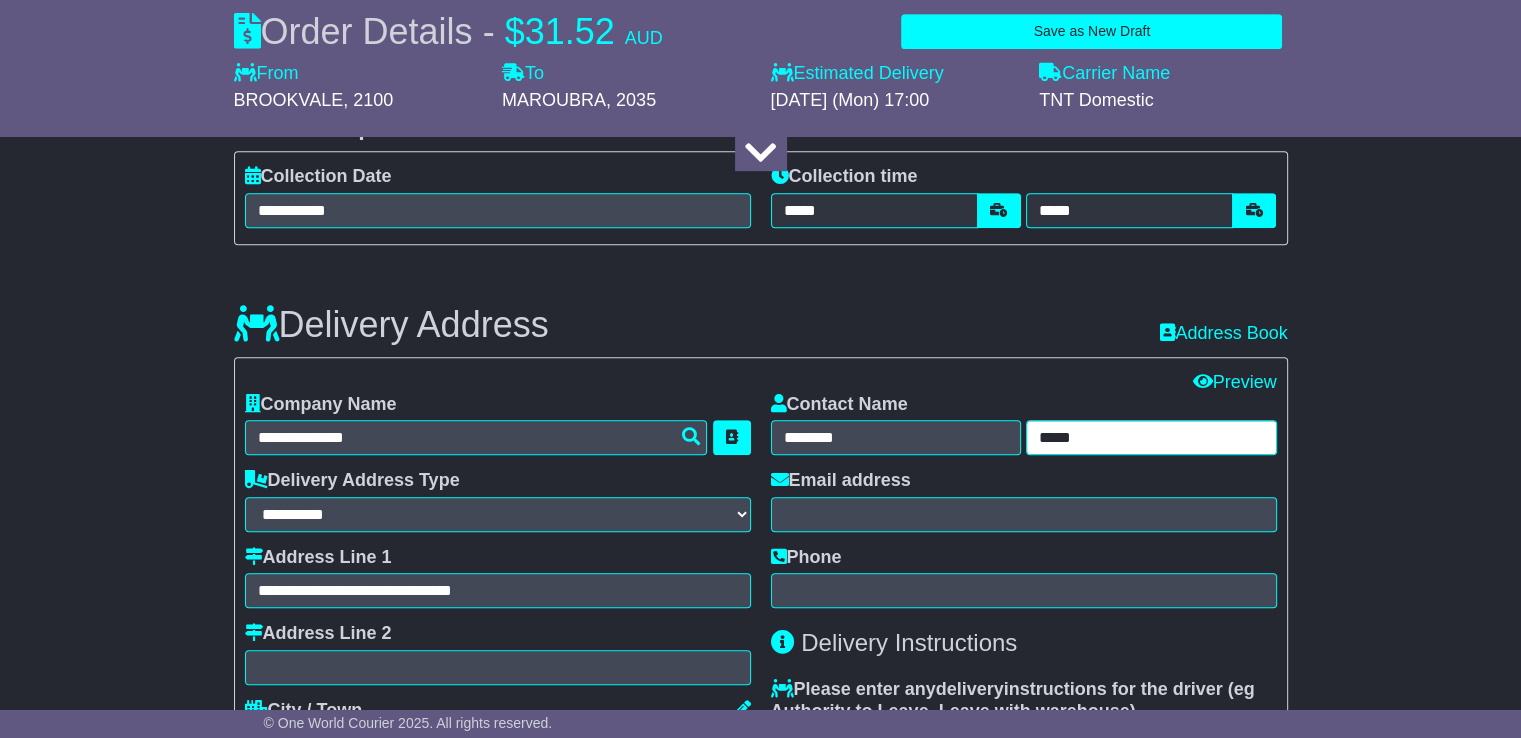 type on "*****" 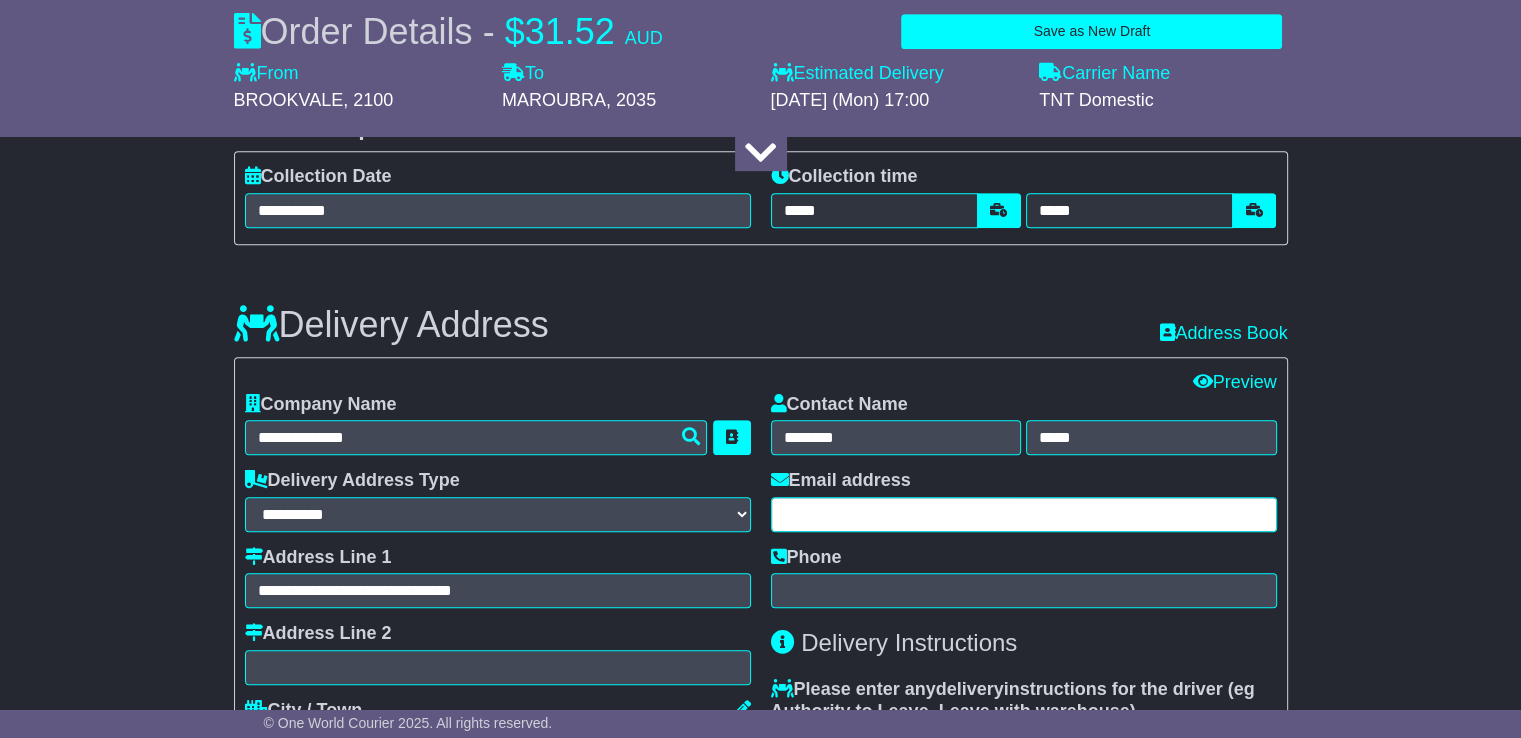 click at bounding box center (1024, 514) 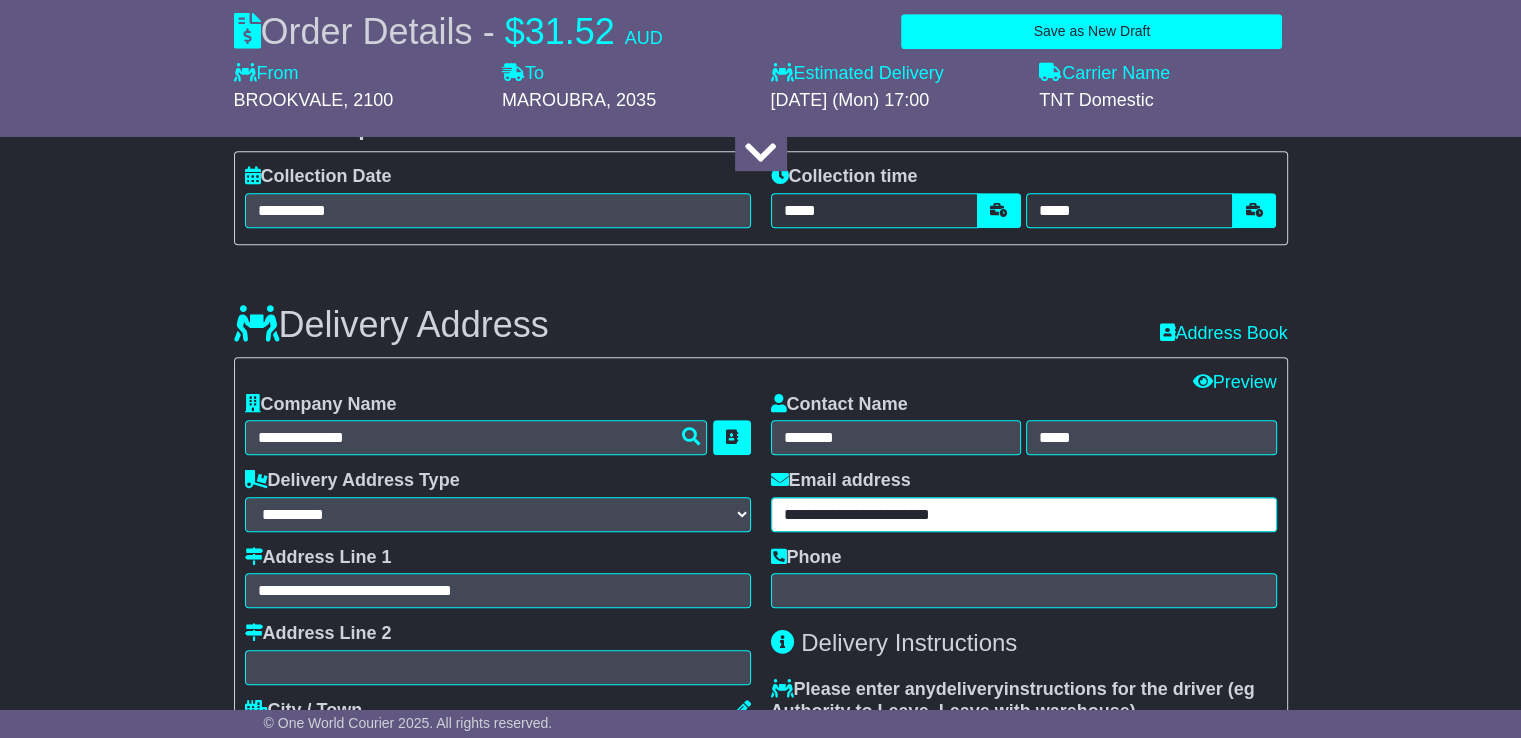 type on "**********" 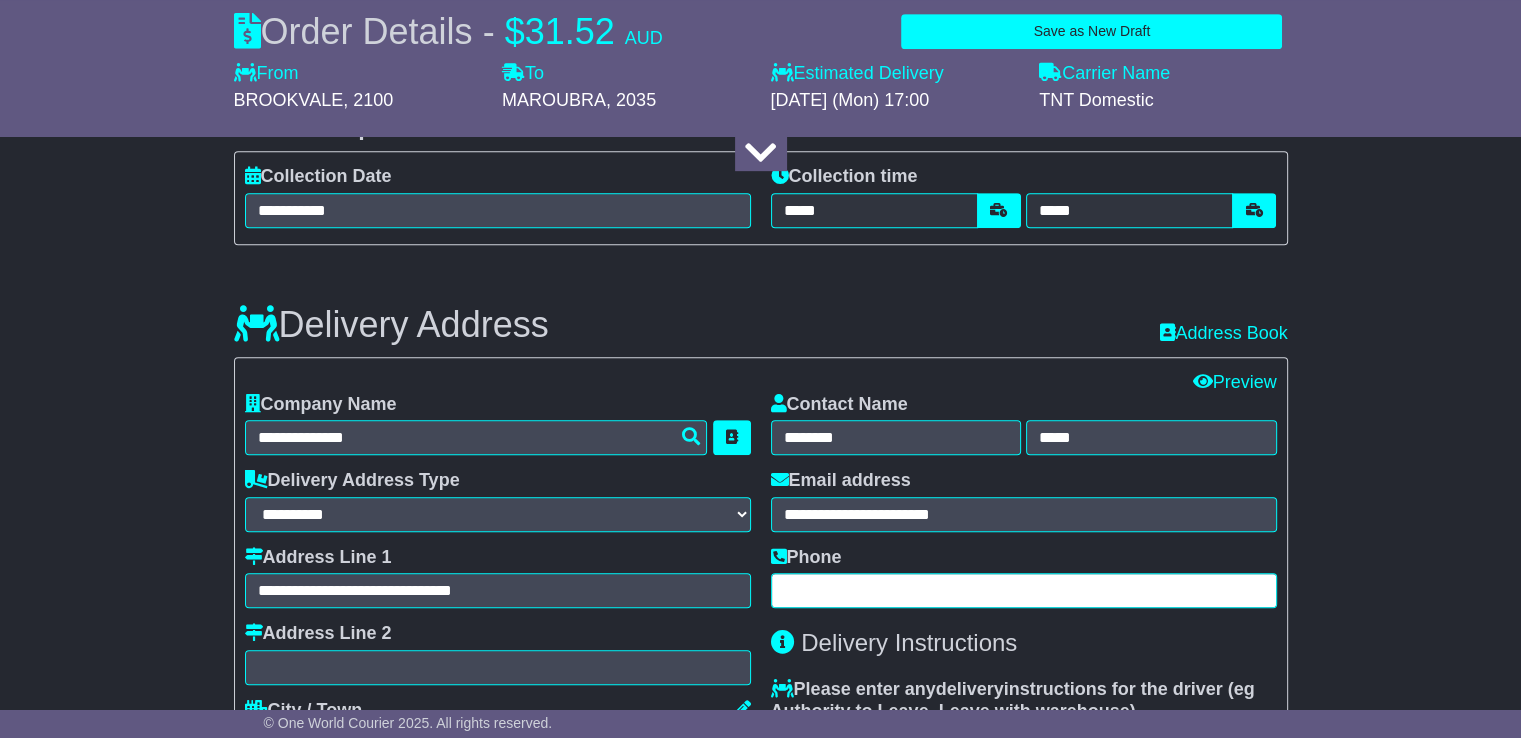click at bounding box center (1024, 590) 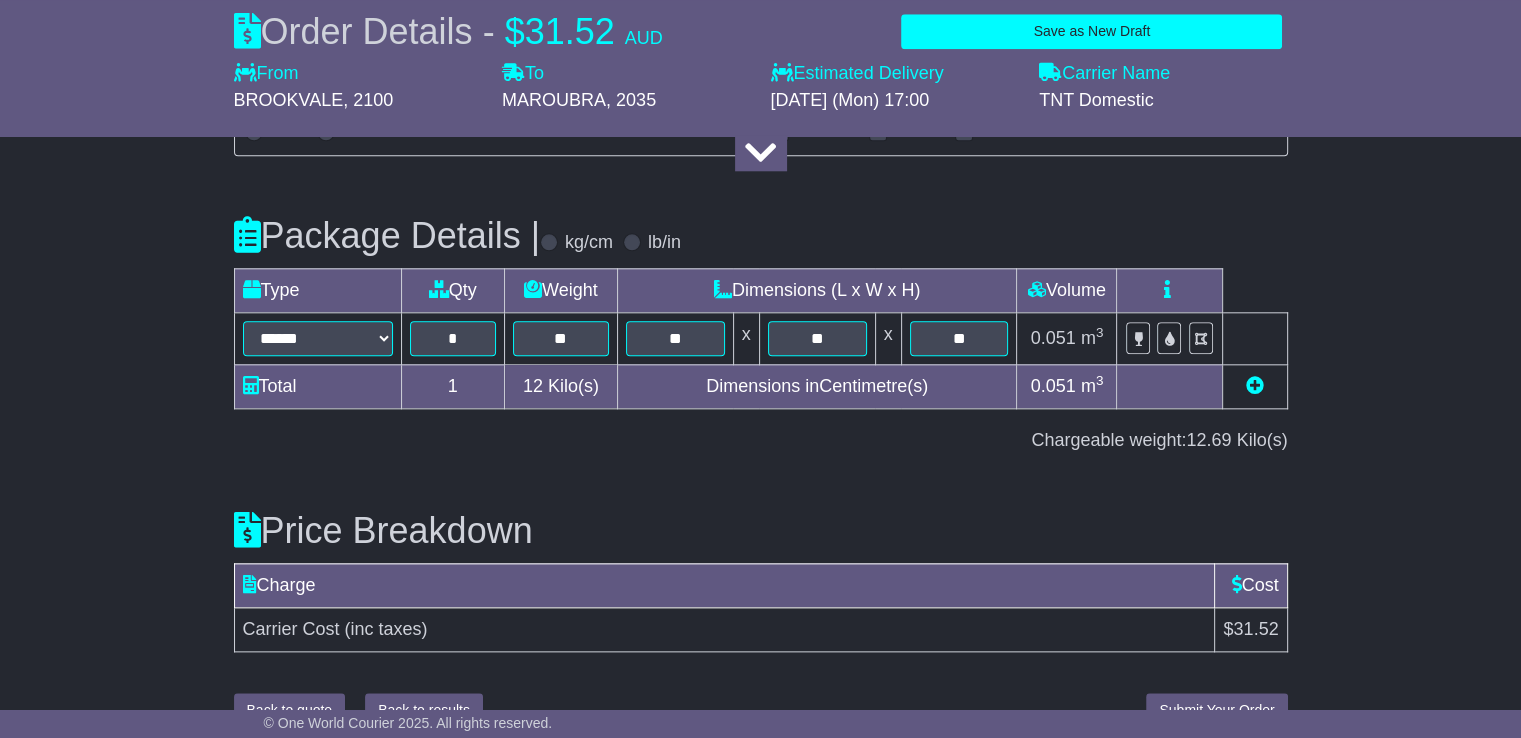 scroll, scrollTop: 2176, scrollLeft: 0, axis: vertical 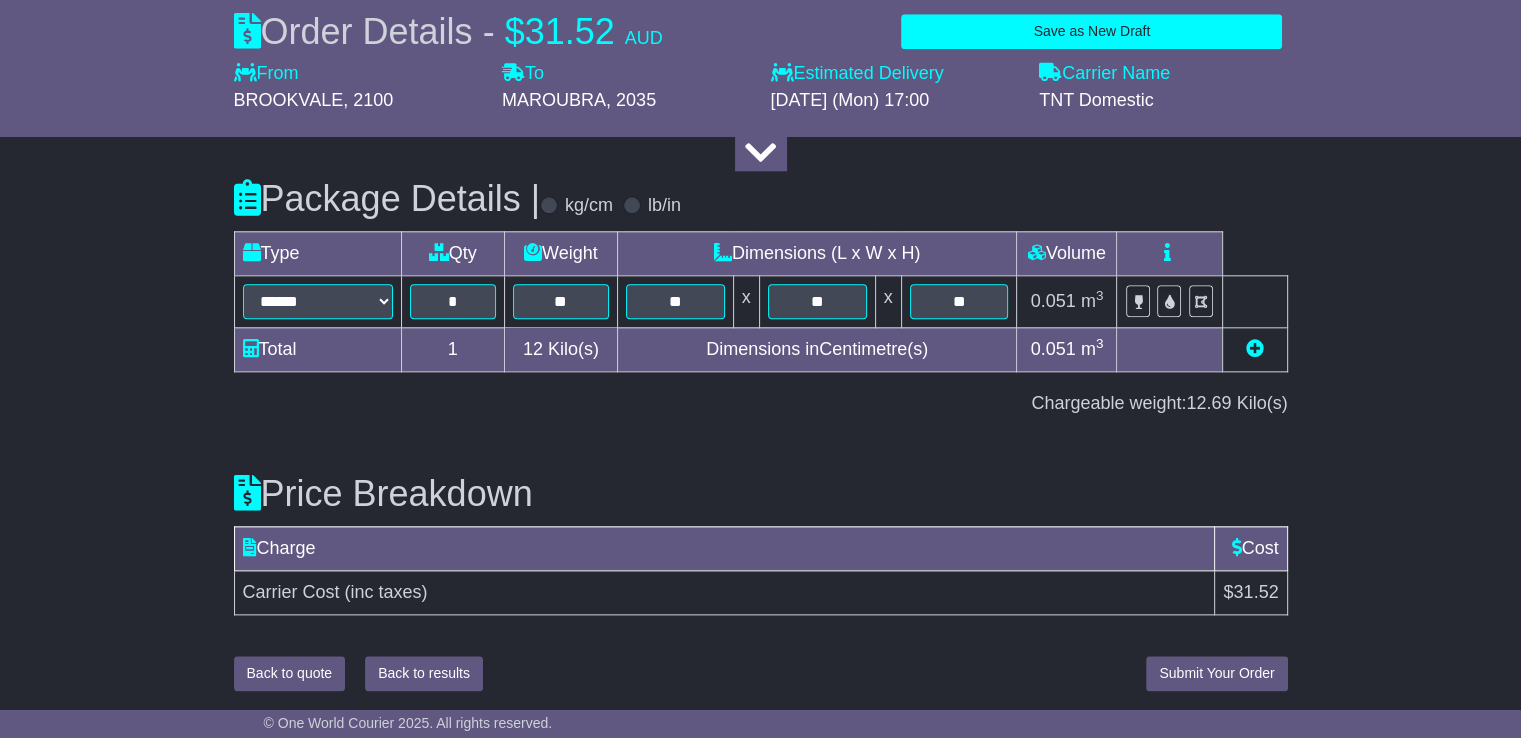 type on "********" 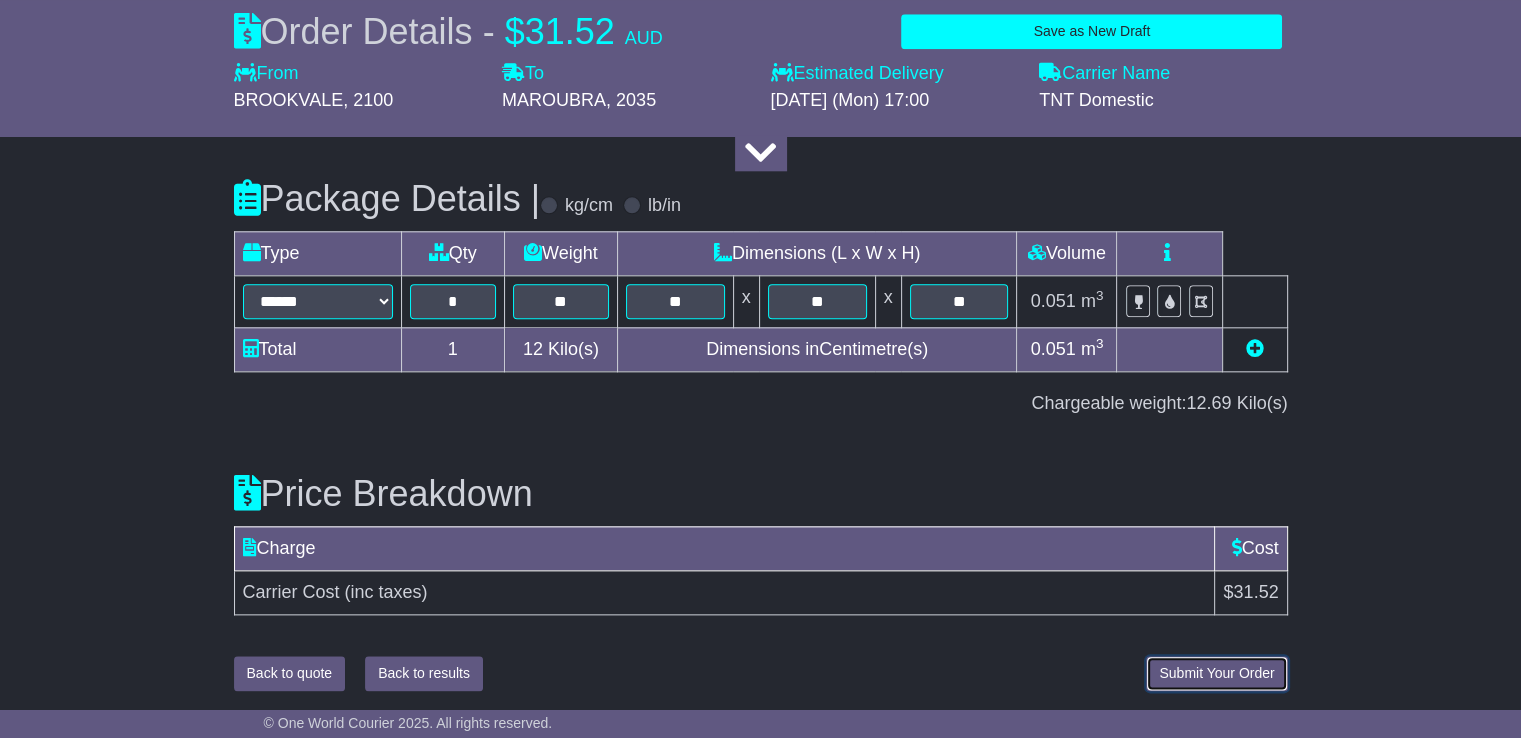 click on "Submit Your Order" at bounding box center [1216, 673] 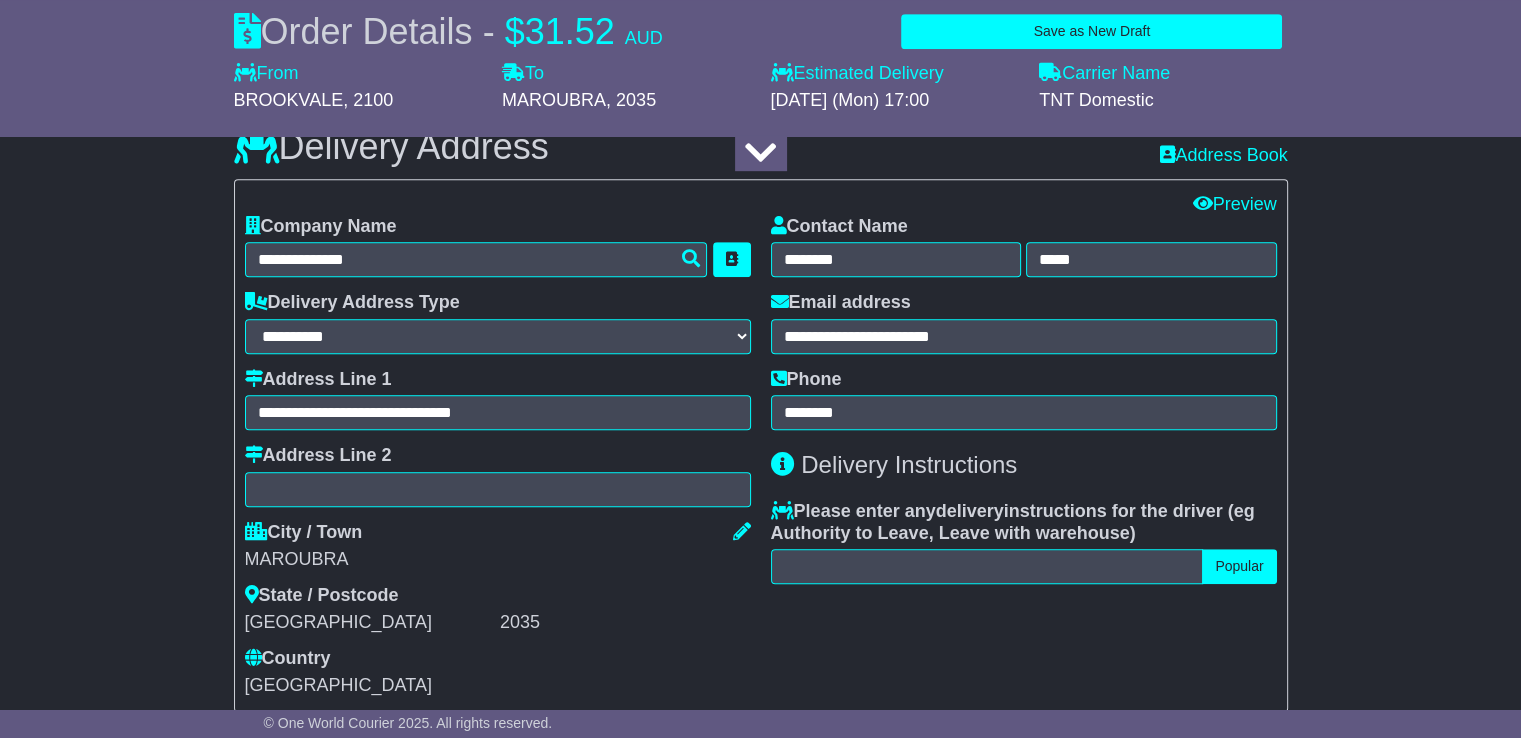 scroll, scrollTop: 1100, scrollLeft: 0, axis: vertical 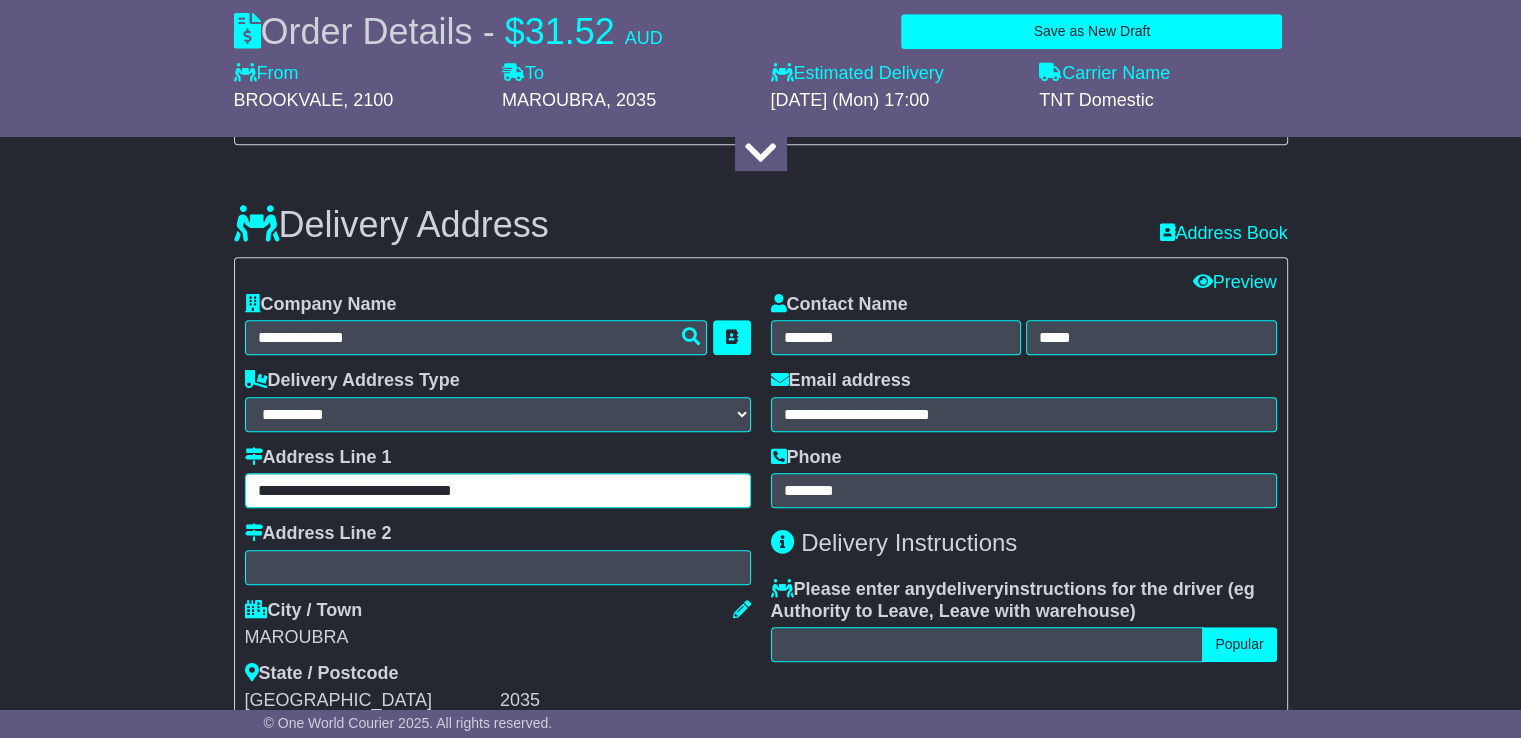 drag, startPoint x: 519, startPoint y: 489, endPoint x: 323, endPoint y: 497, distance: 196.1632 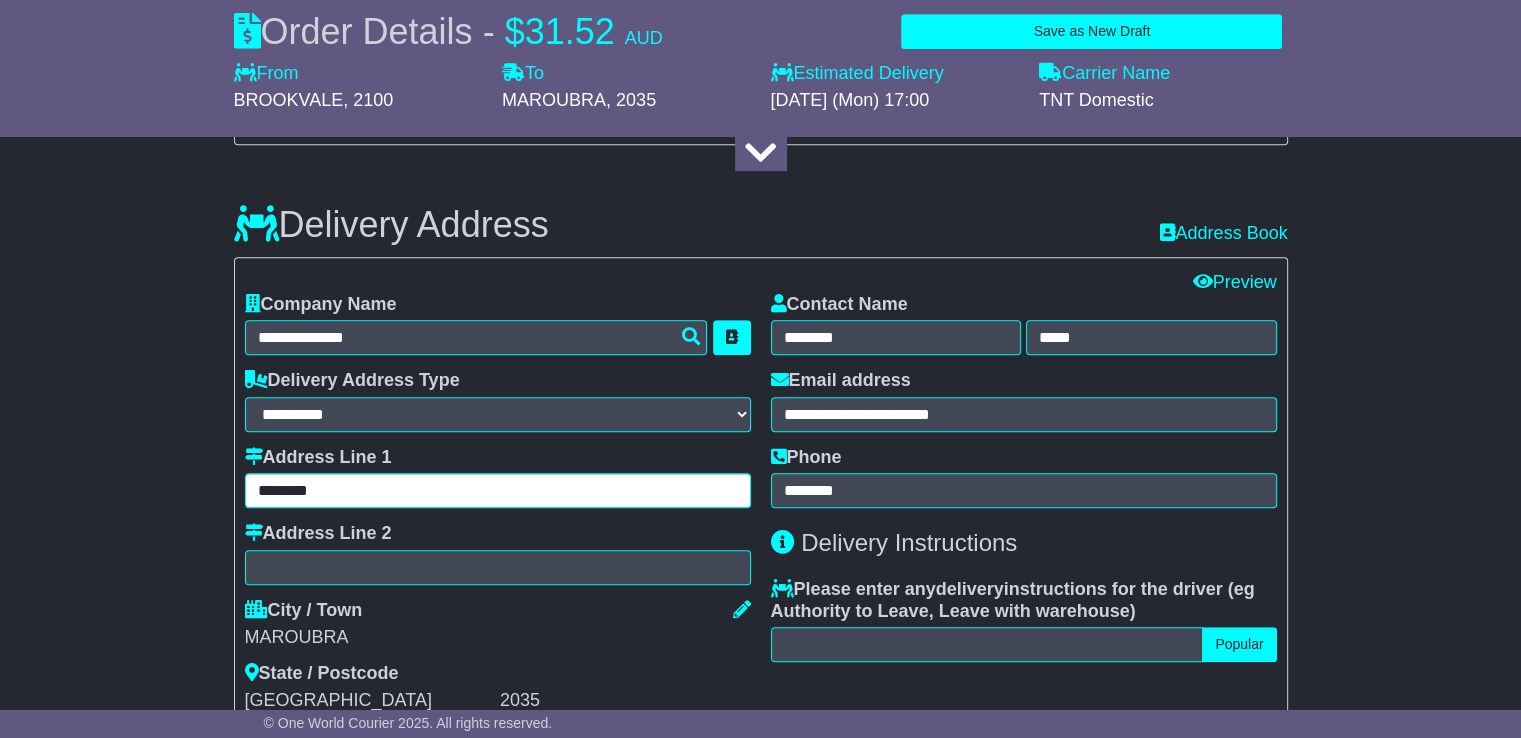 type on "********" 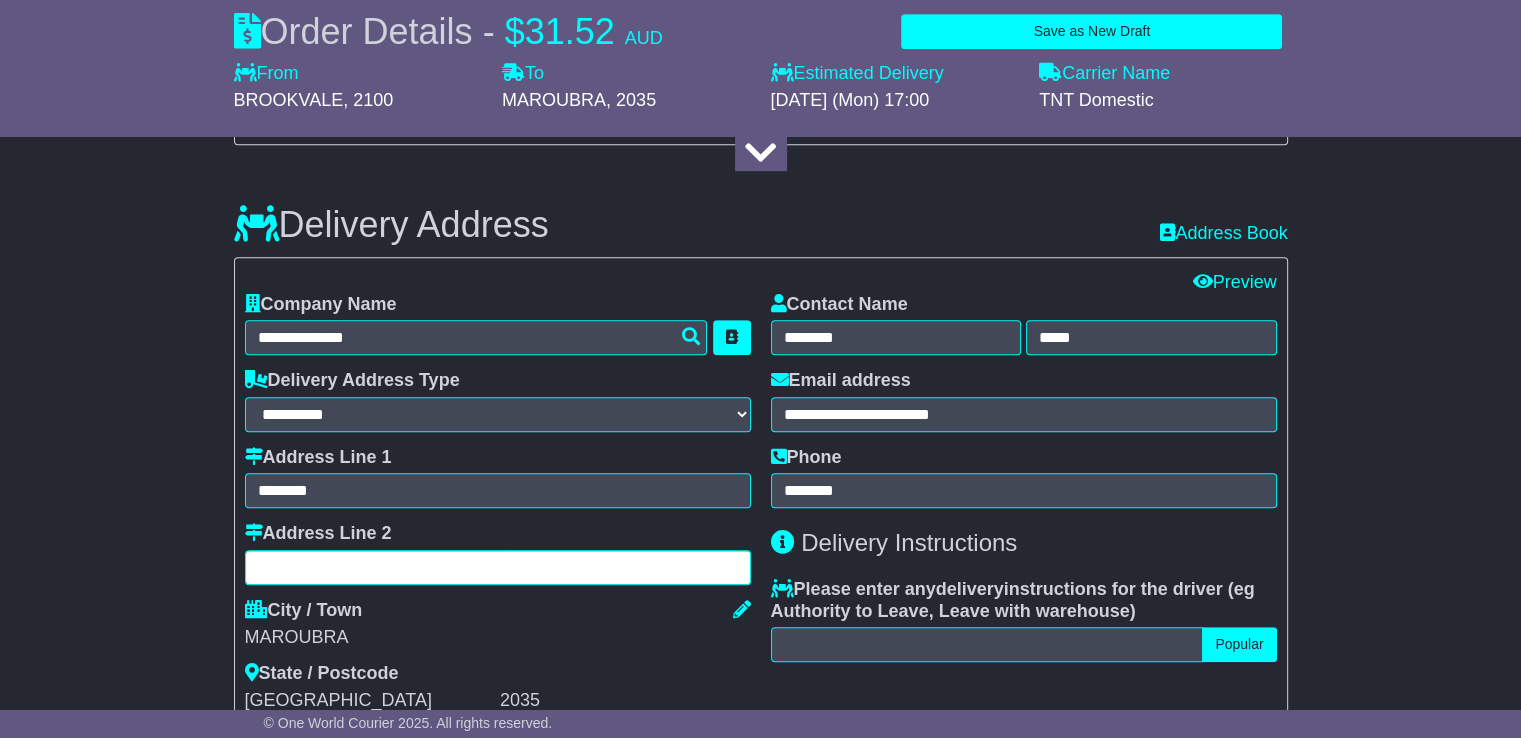 click at bounding box center (498, 567) 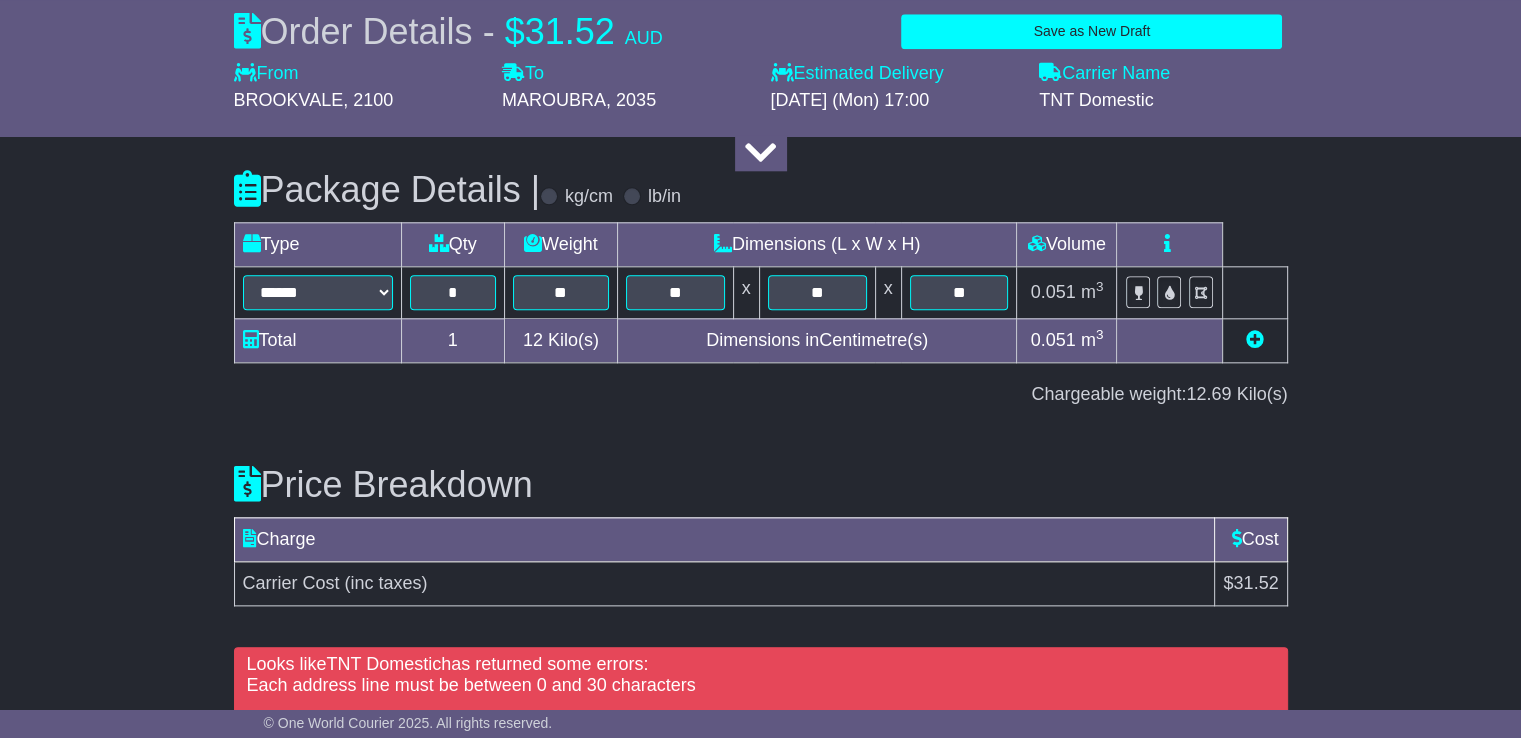 scroll, scrollTop: 2300, scrollLeft: 0, axis: vertical 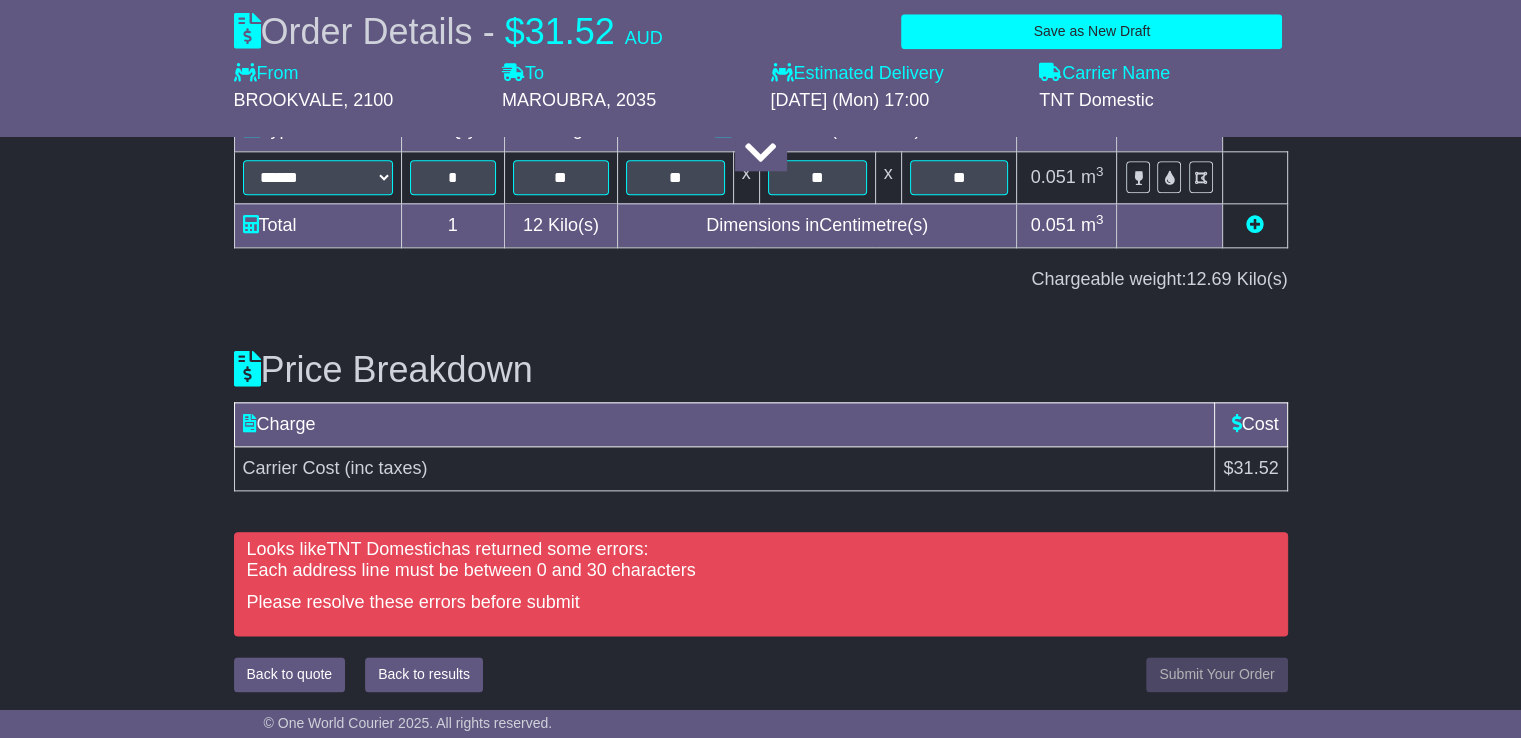 type on "**********" 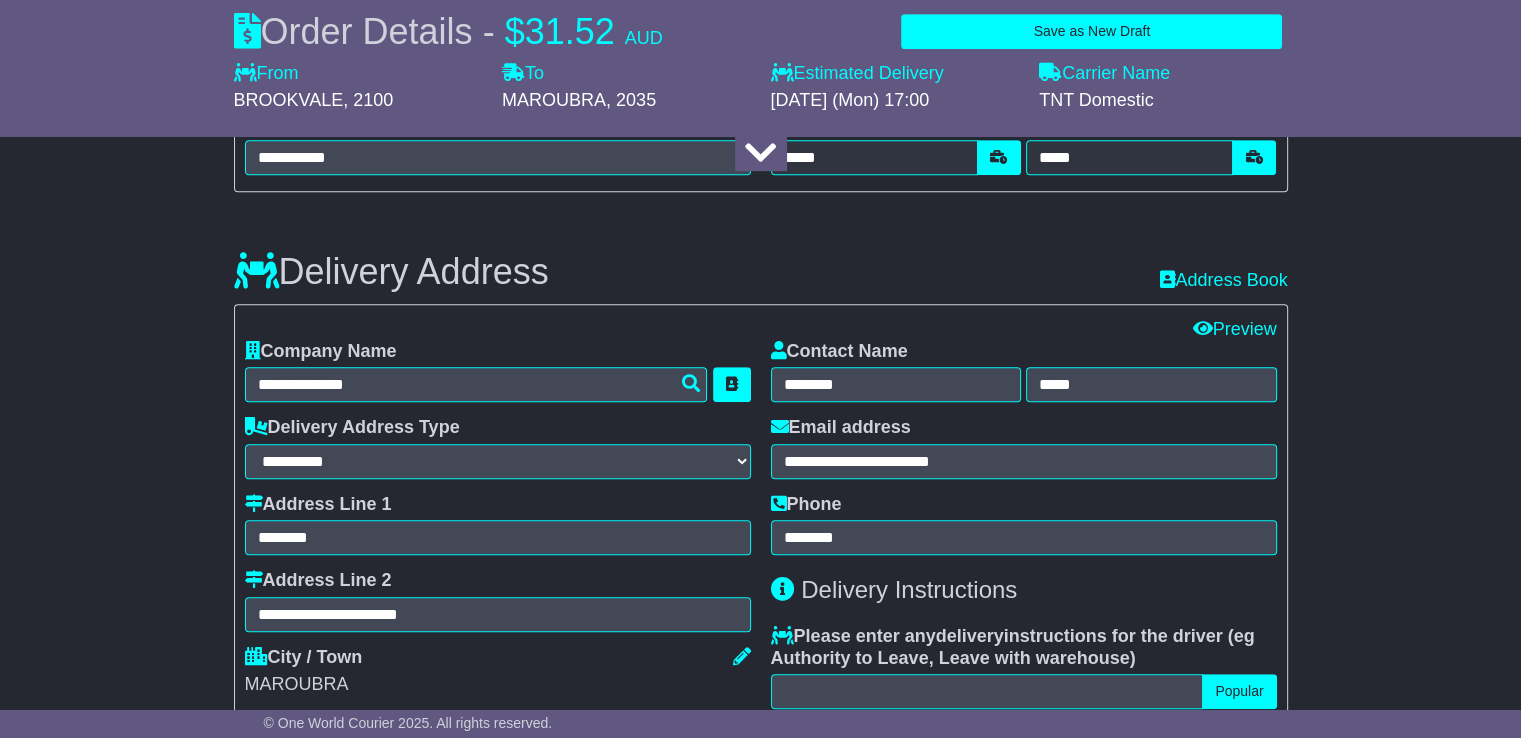 scroll, scrollTop: 1100, scrollLeft: 0, axis: vertical 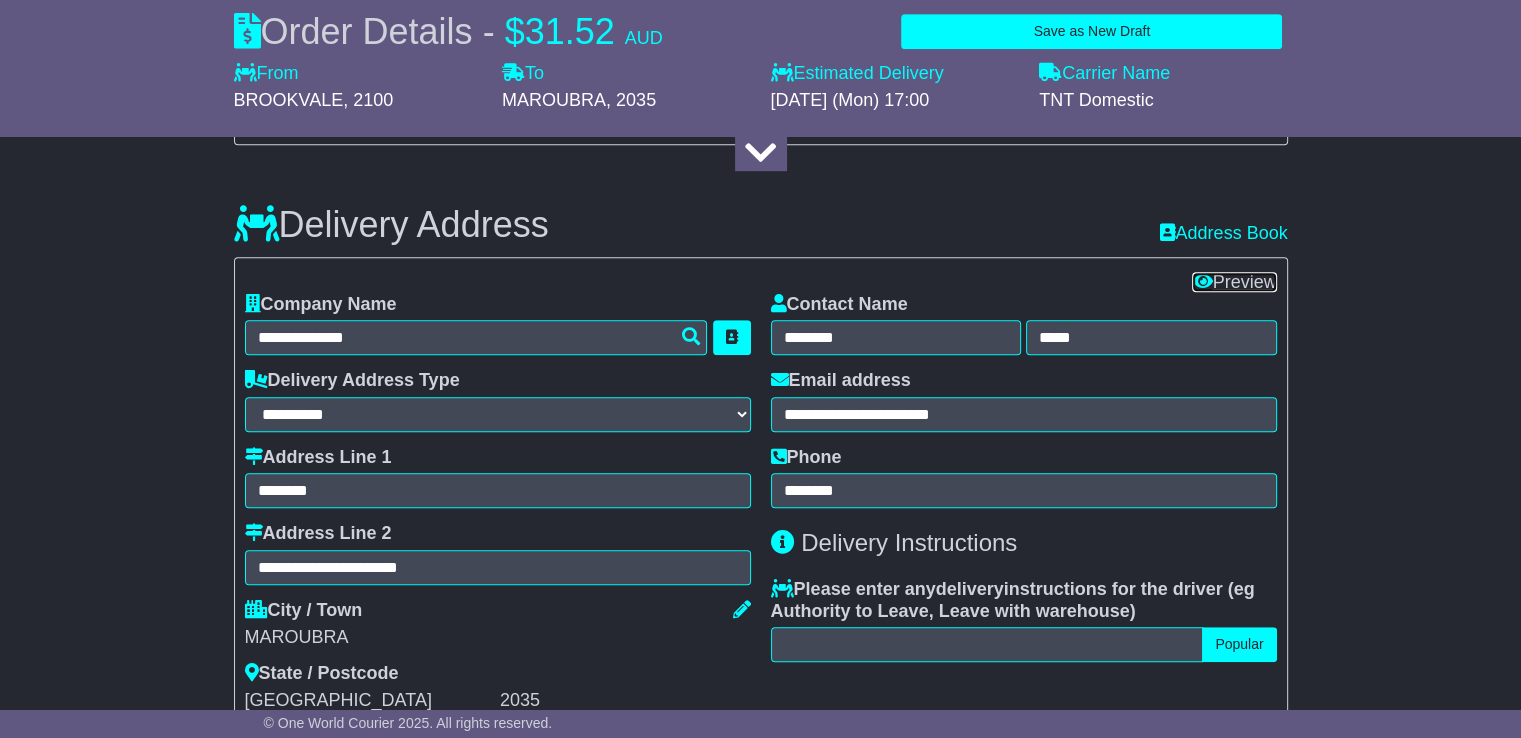 click on "Preview" at bounding box center (1234, 282) 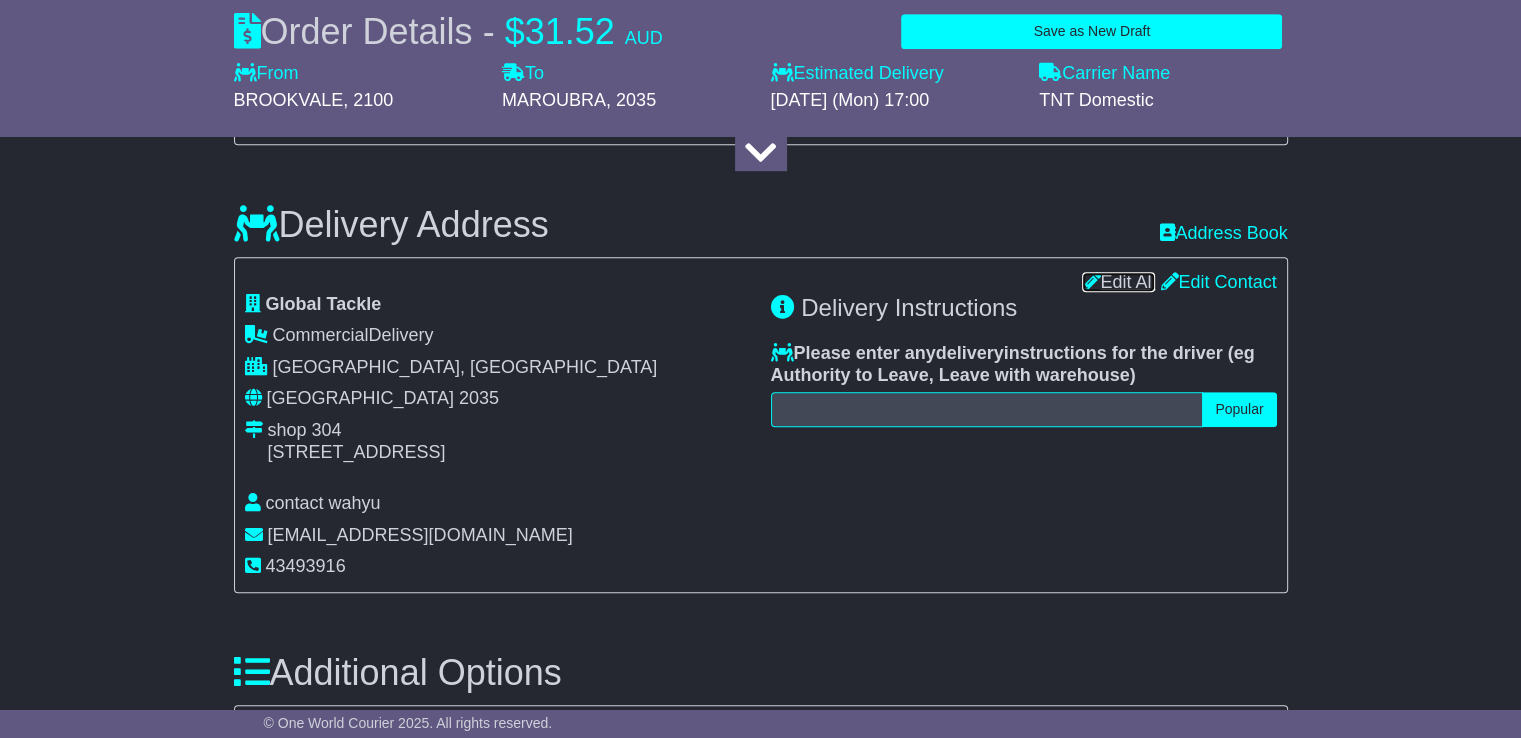 click on "Edit All" at bounding box center [1118, 282] 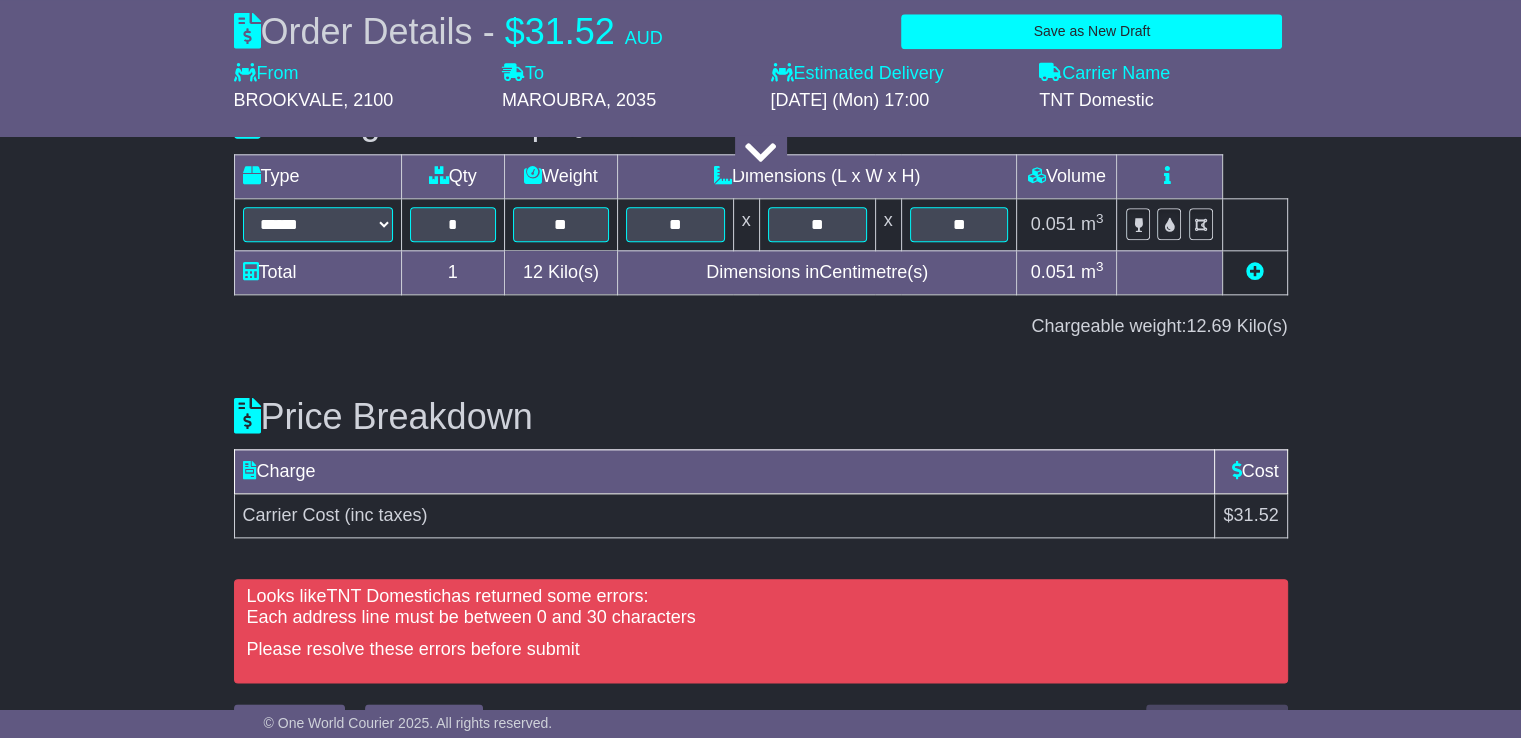 scroll, scrollTop: 2300, scrollLeft: 0, axis: vertical 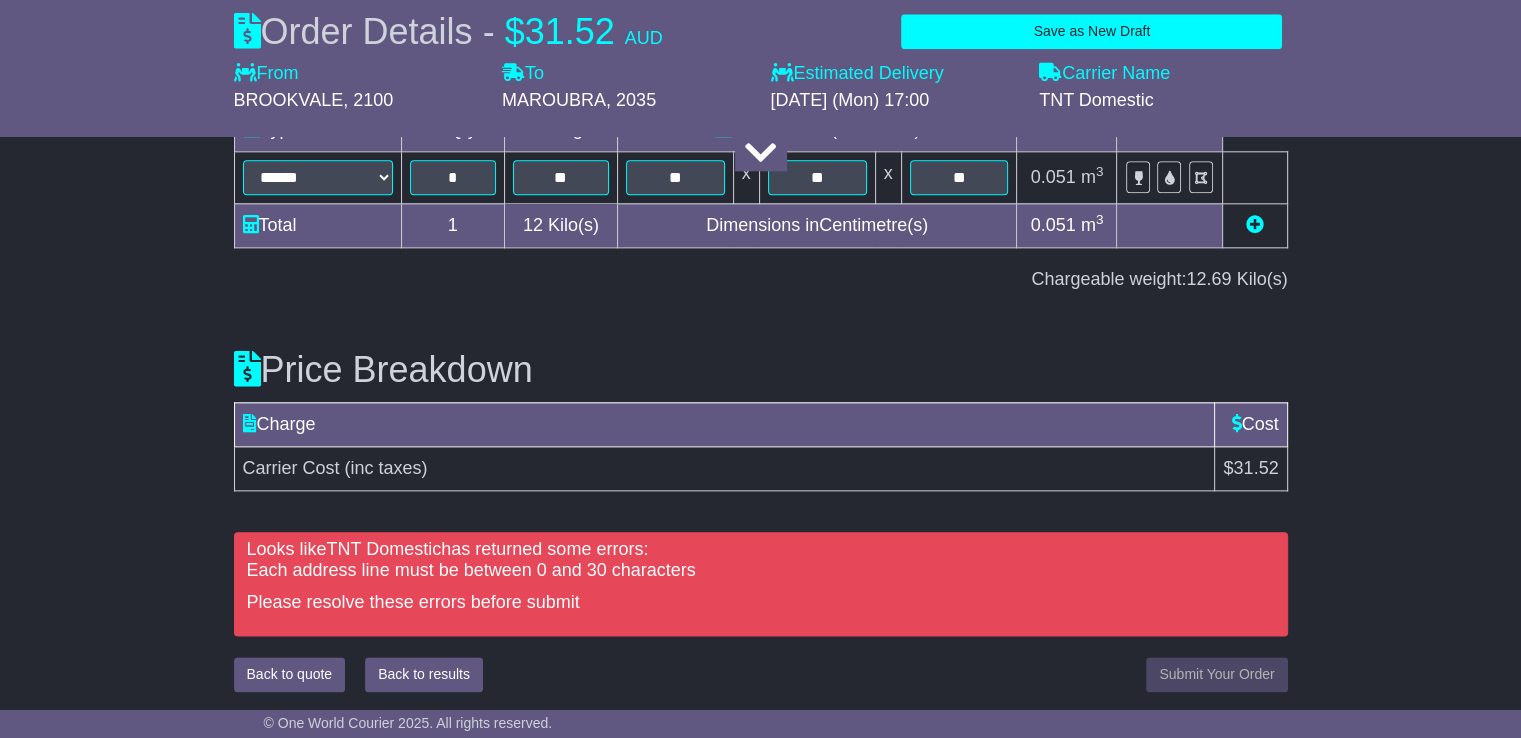 click on "Looks like  TNT Domestic  has returned some errors:
Each address line must be between 0 and 30 characters
Please resolve these errors before submit" at bounding box center [761, 594] 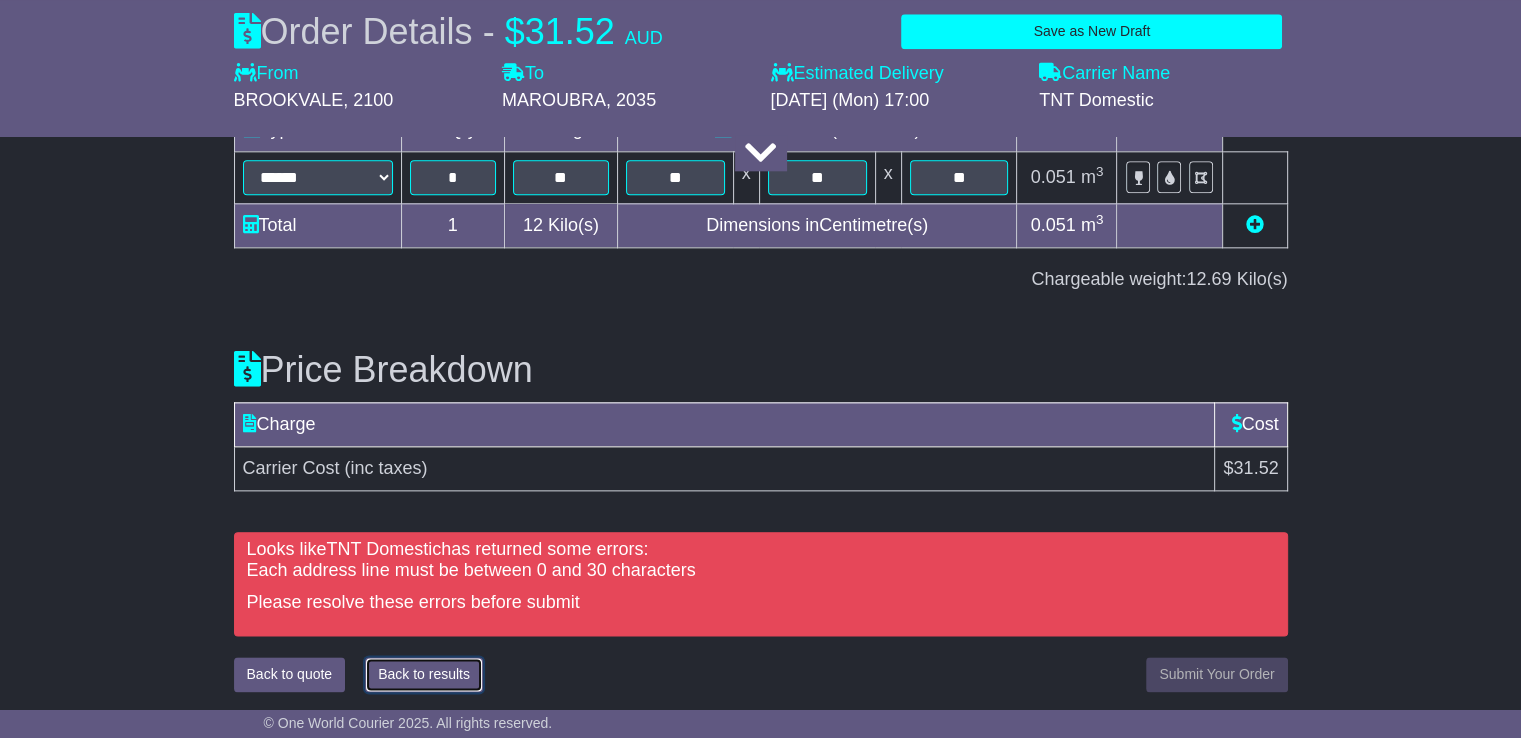 click on "Back to results" at bounding box center (424, 674) 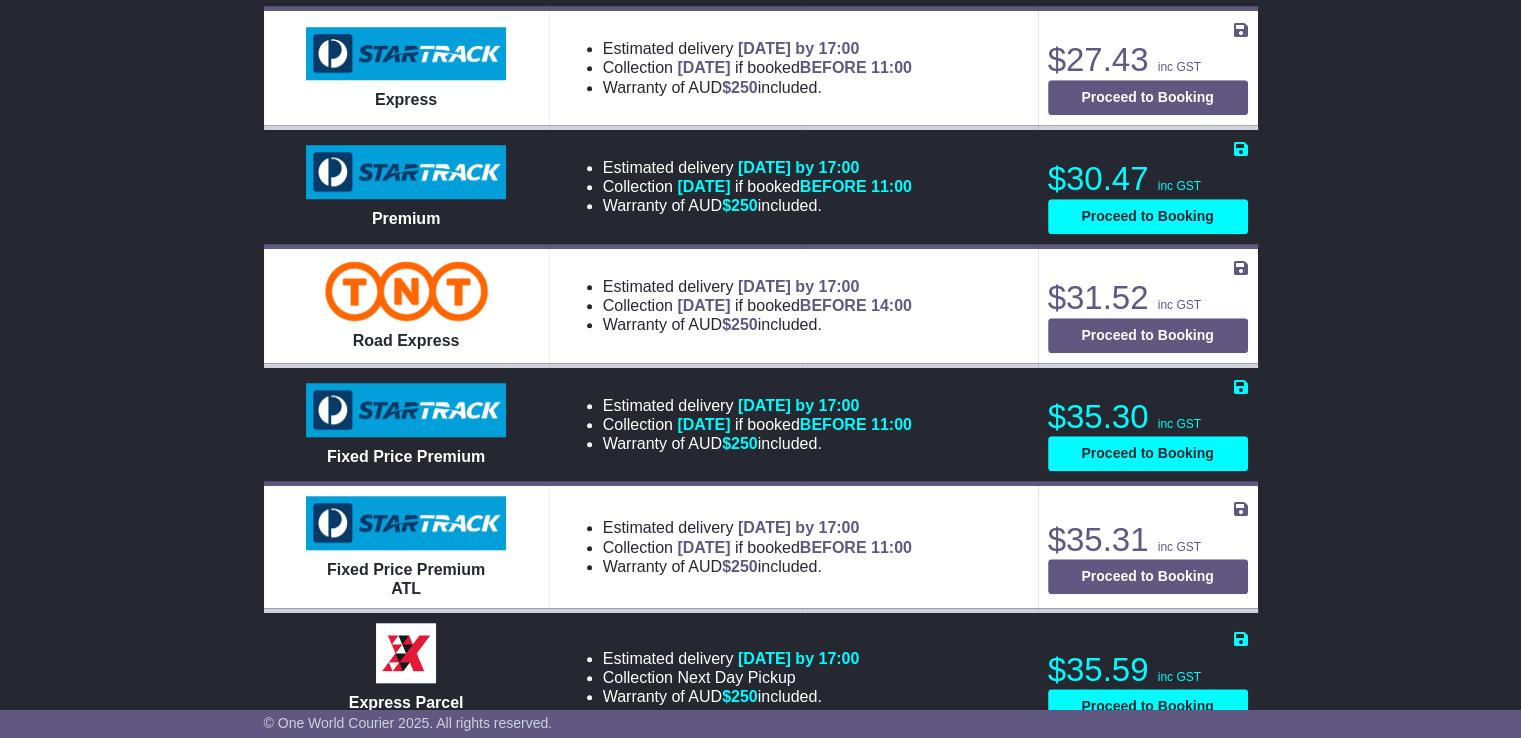 scroll, scrollTop: 1700, scrollLeft: 0, axis: vertical 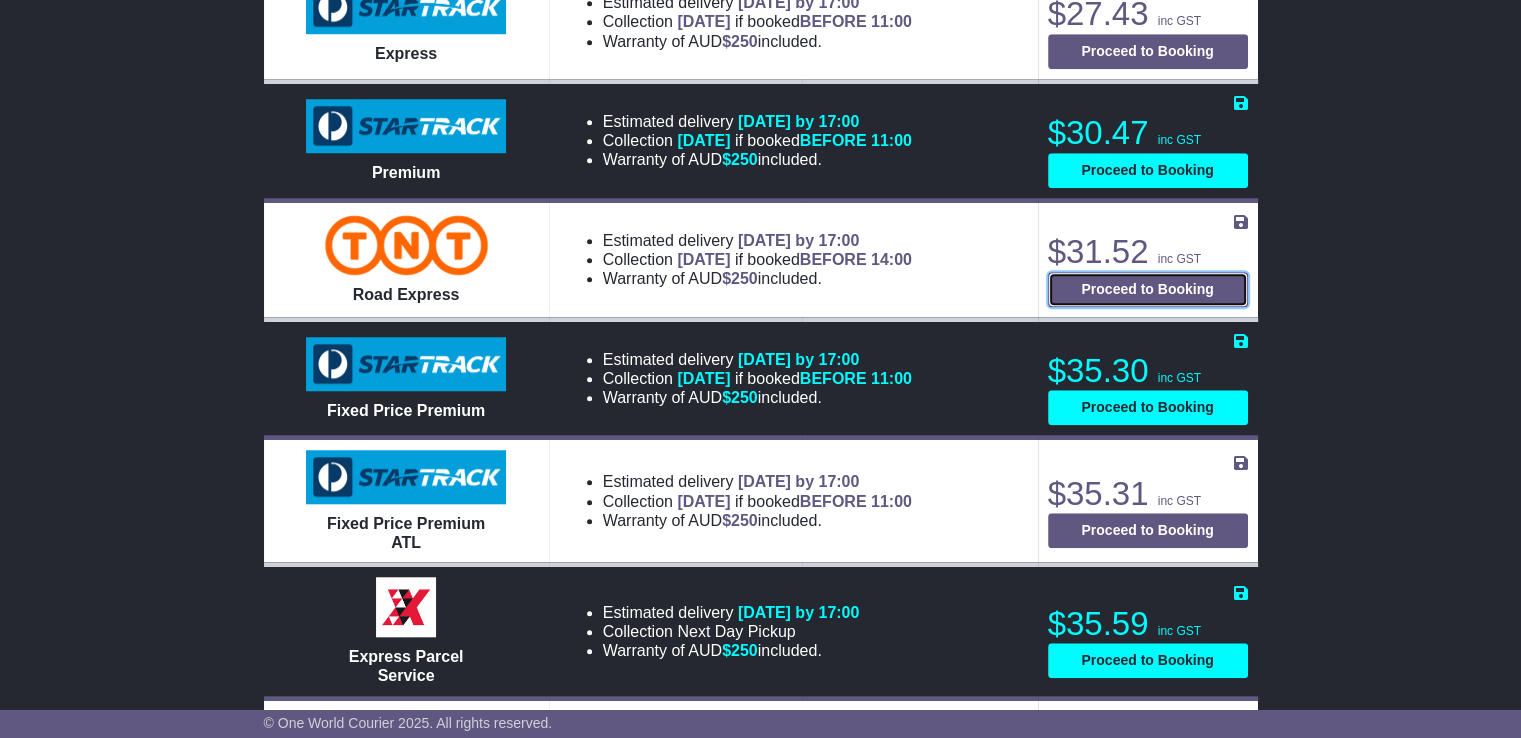 click on "Proceed to Booking" at bounding box center [1148, 289] 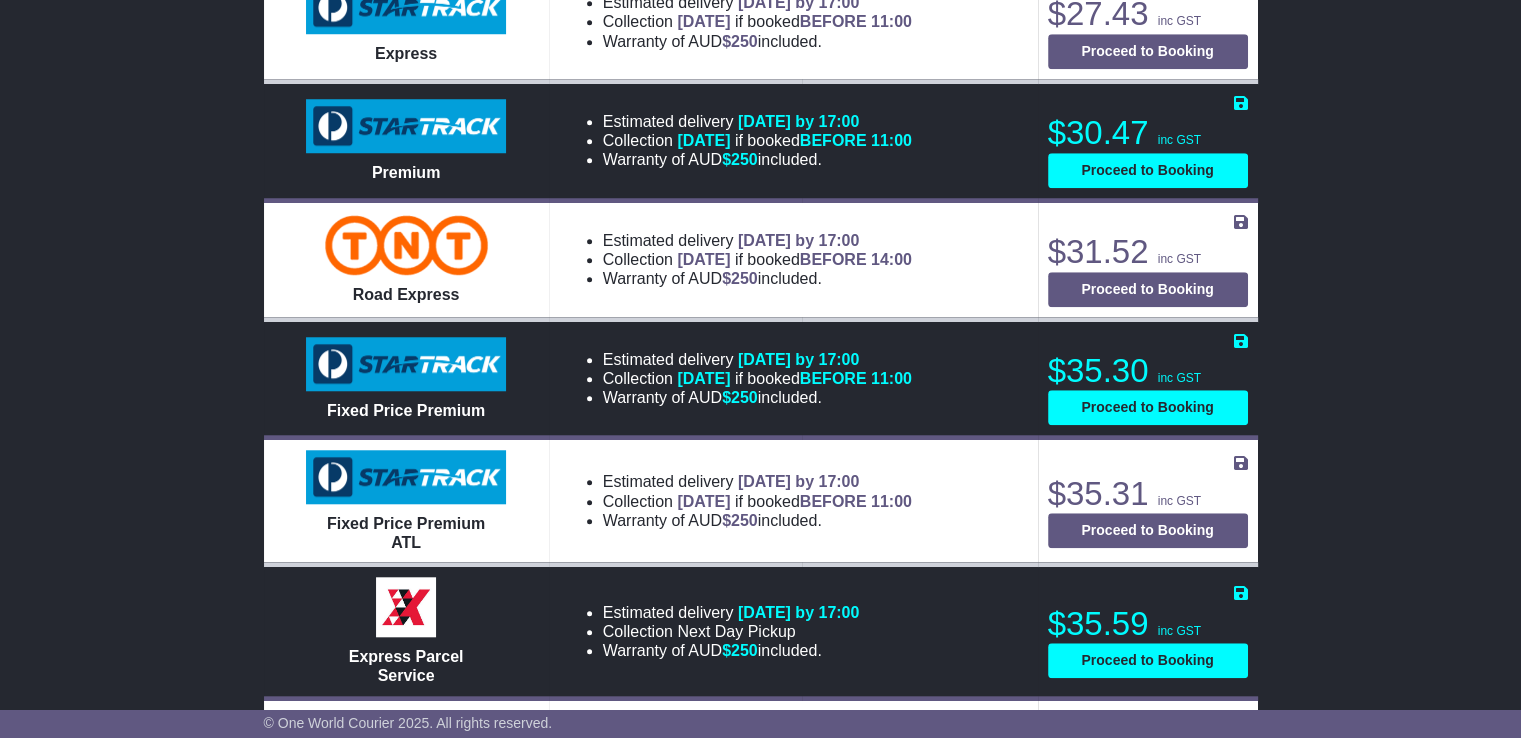 select on "****" 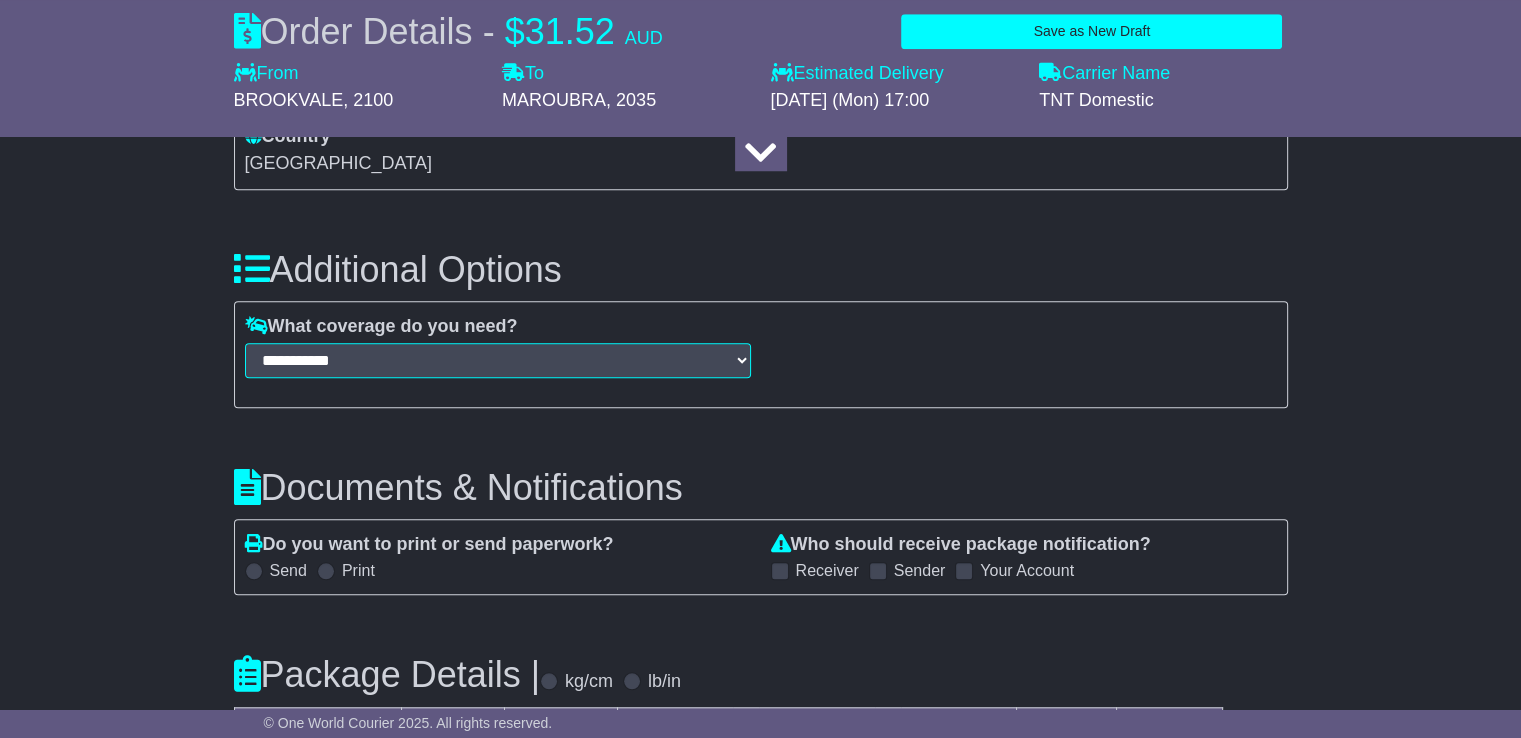 select 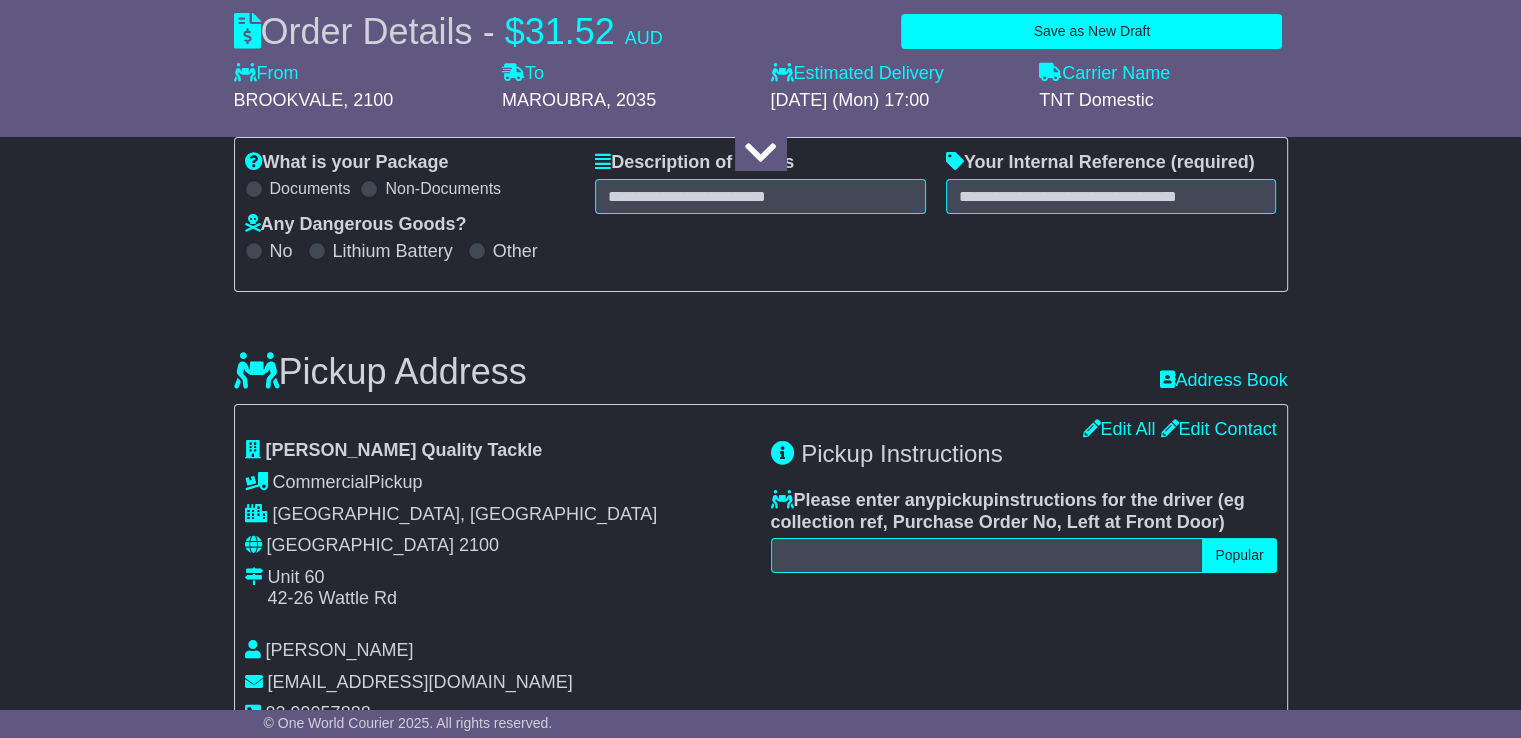scroll, scrollTop: 200, scrollLeft: 0, axis: vertical 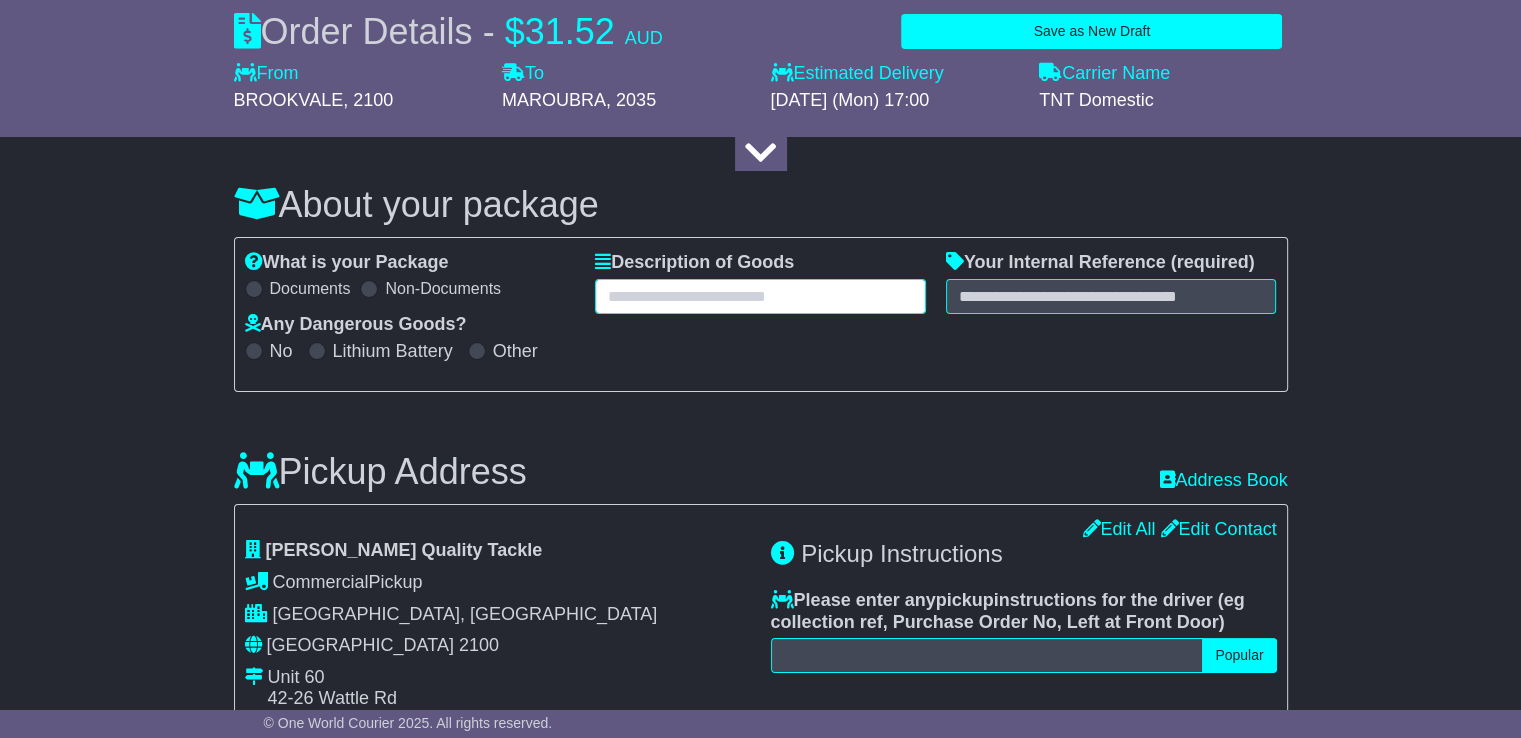 click at bounding box center (760, 296) 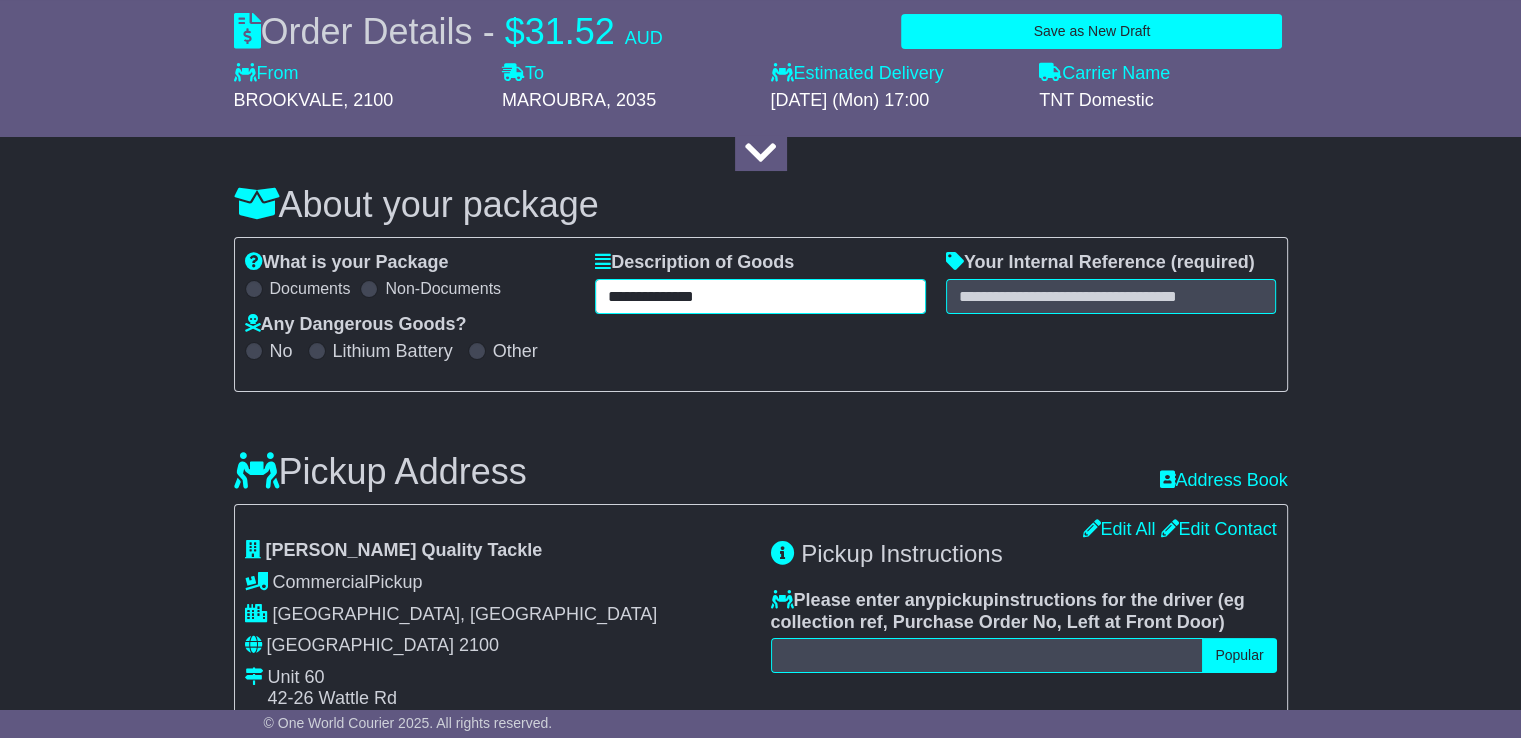 type on "**********" 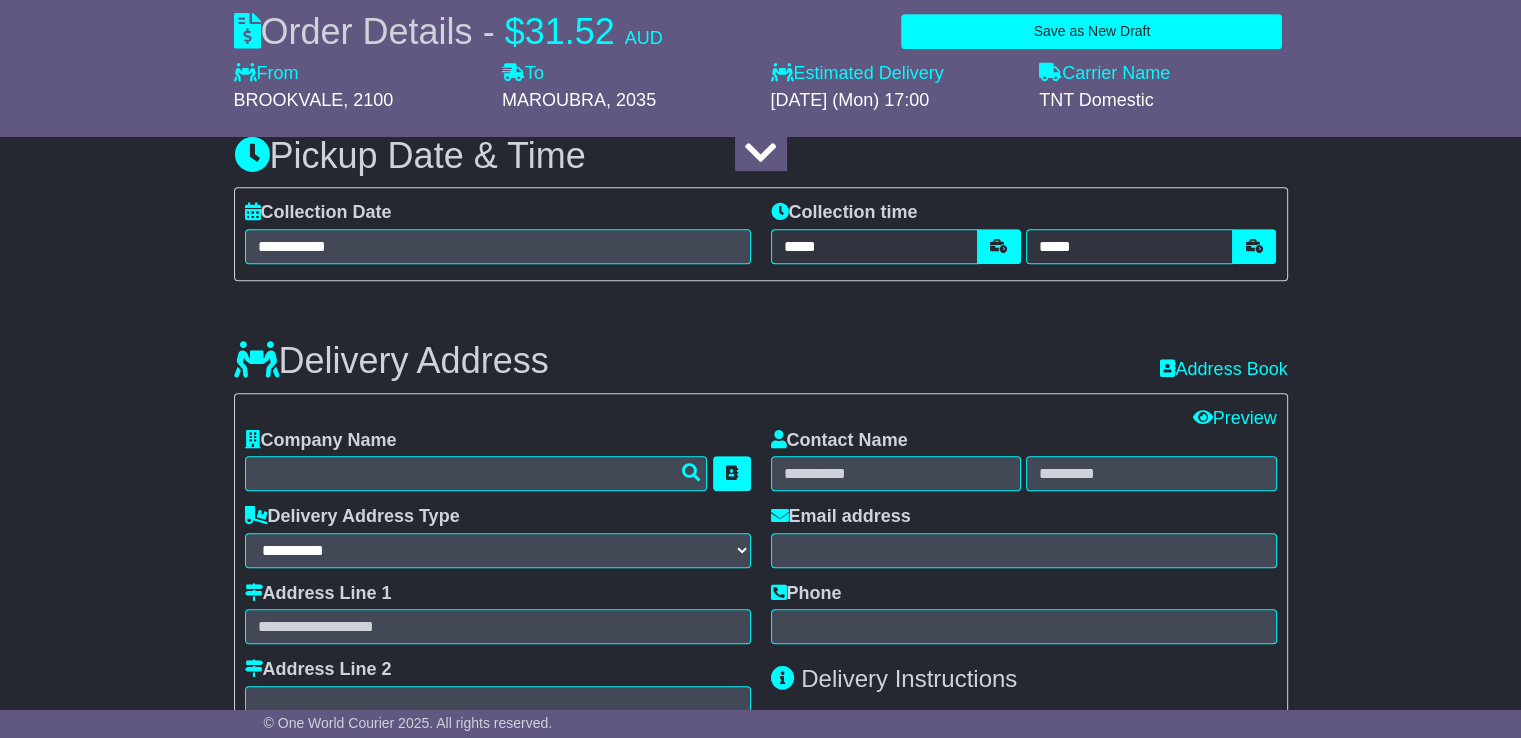 scroll, scrollTop: 1000, scrollLeft: 0, axis: vertical 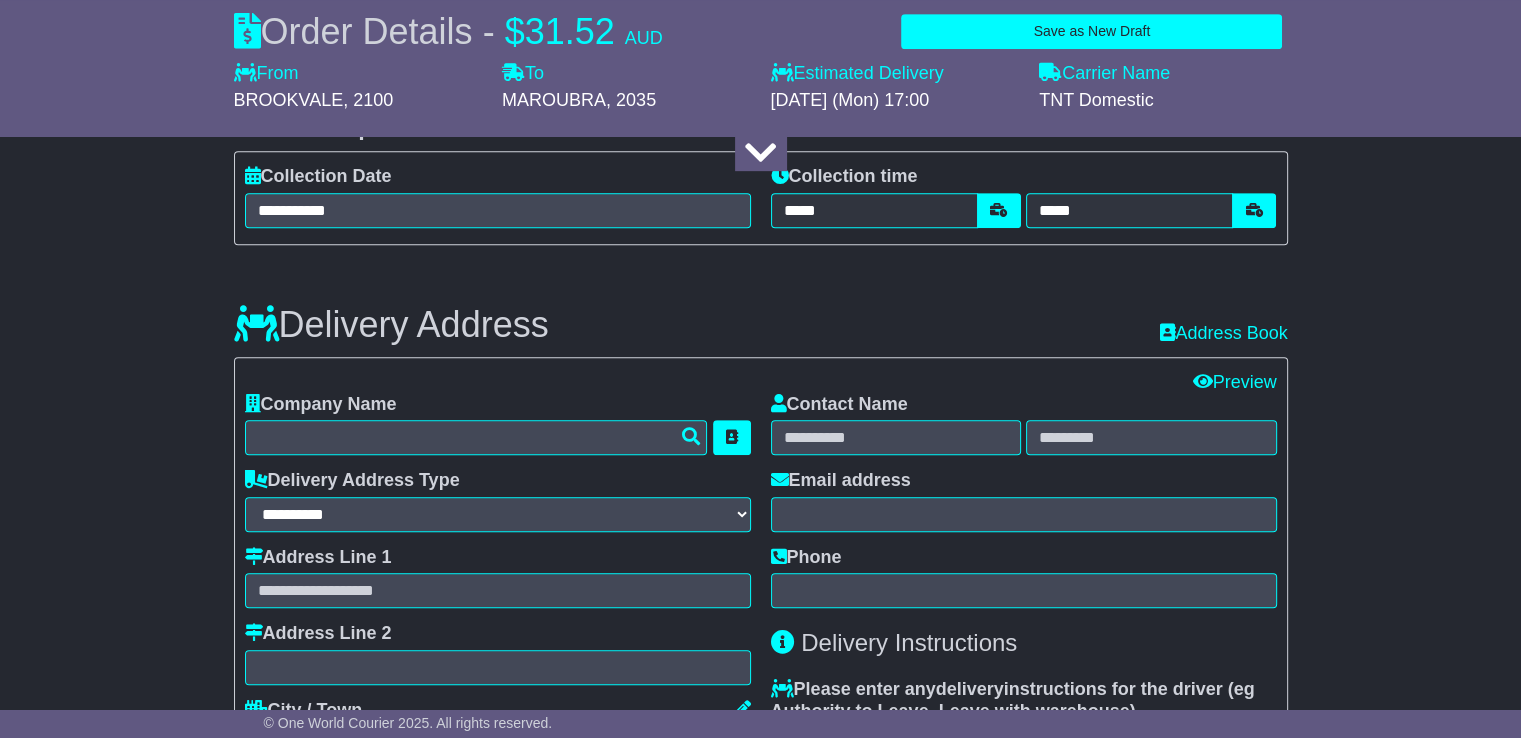 type on "********" 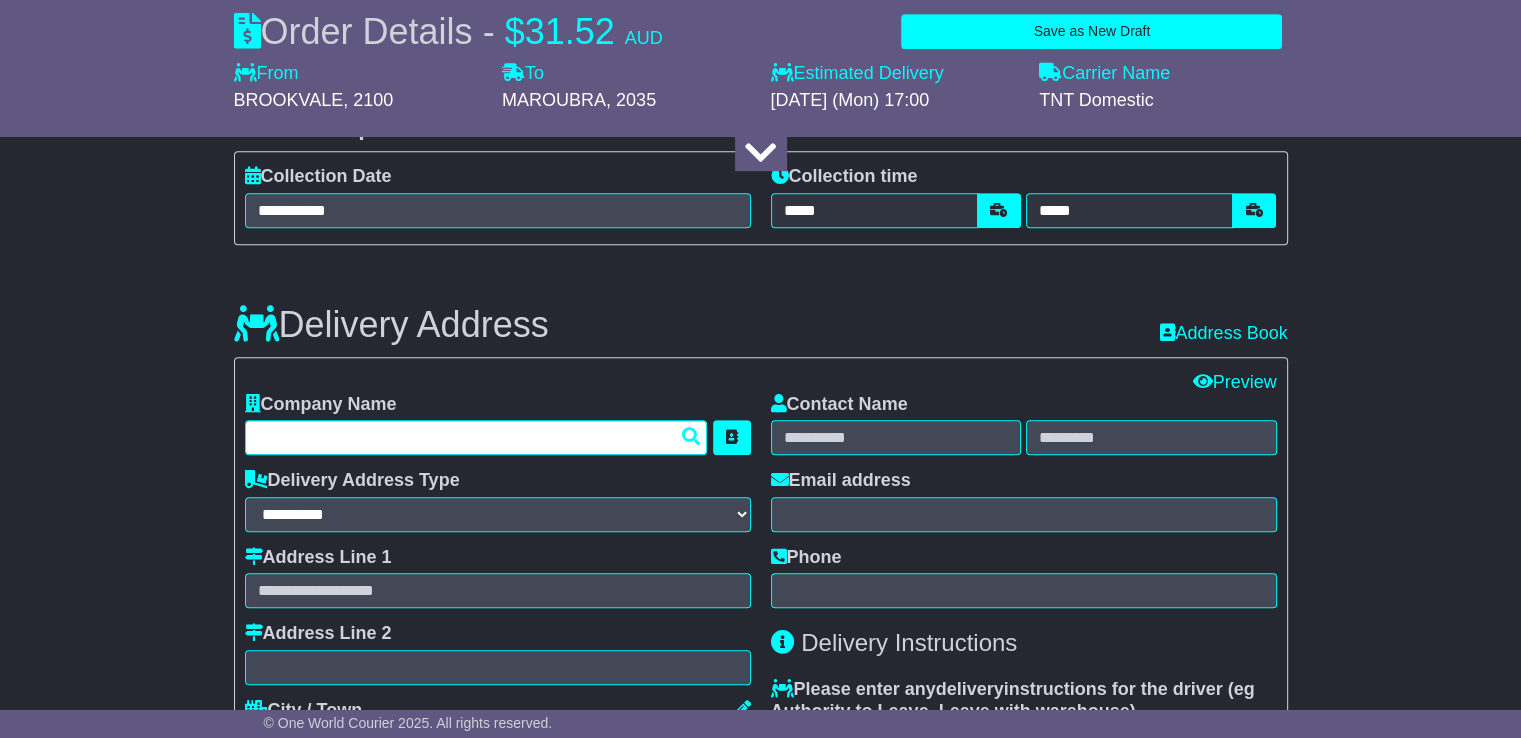 click at bounding box center [476, 437] 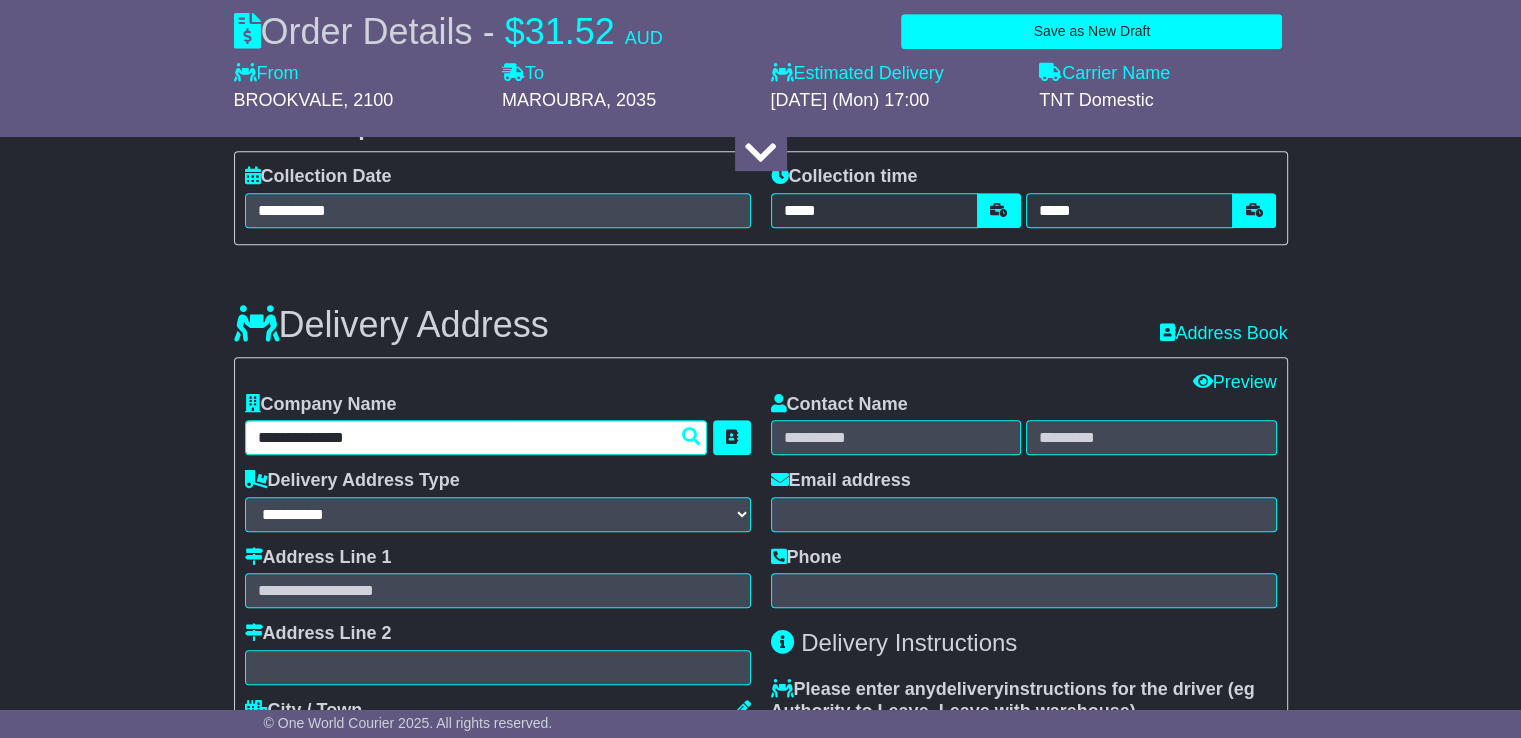 type on "**********" 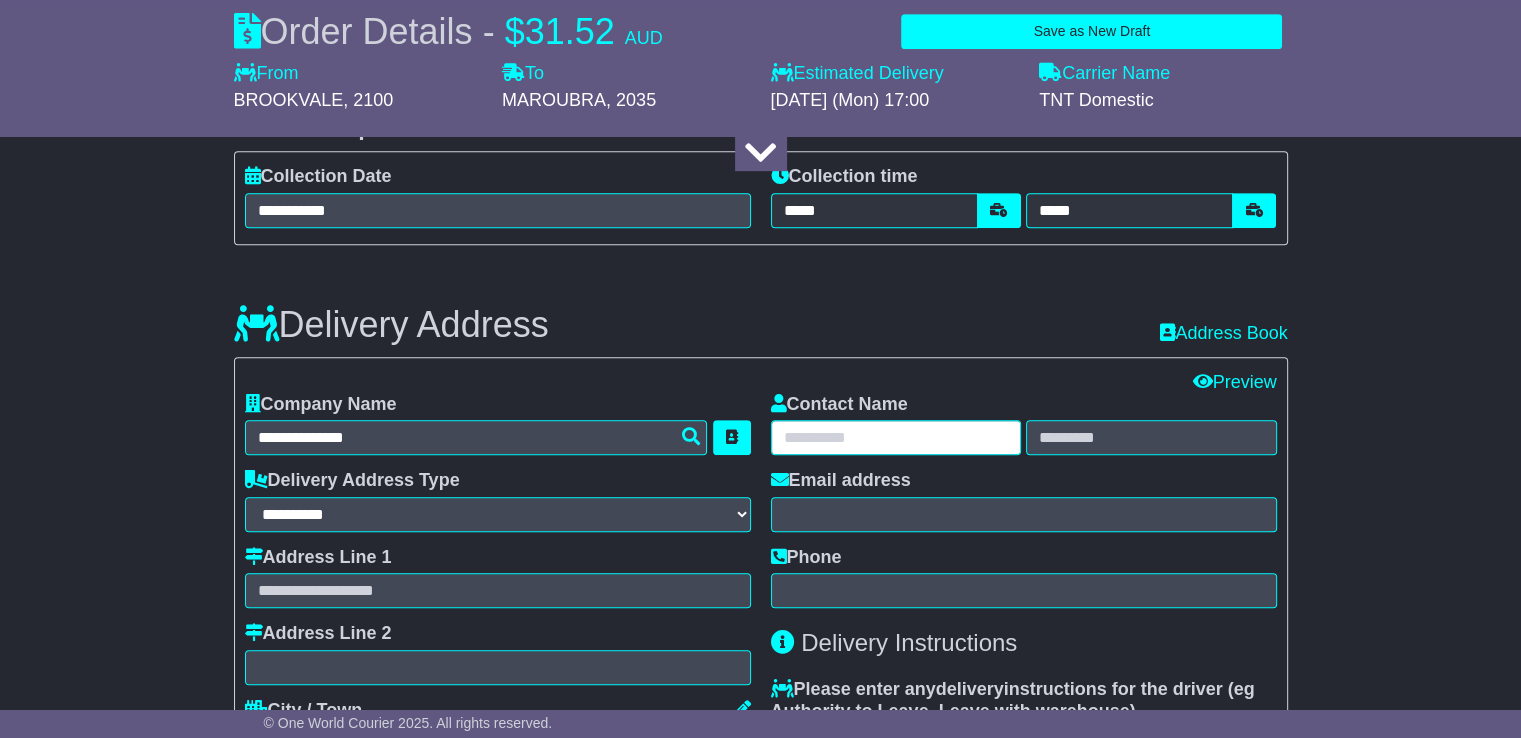 click at bounding box center [896, 437] 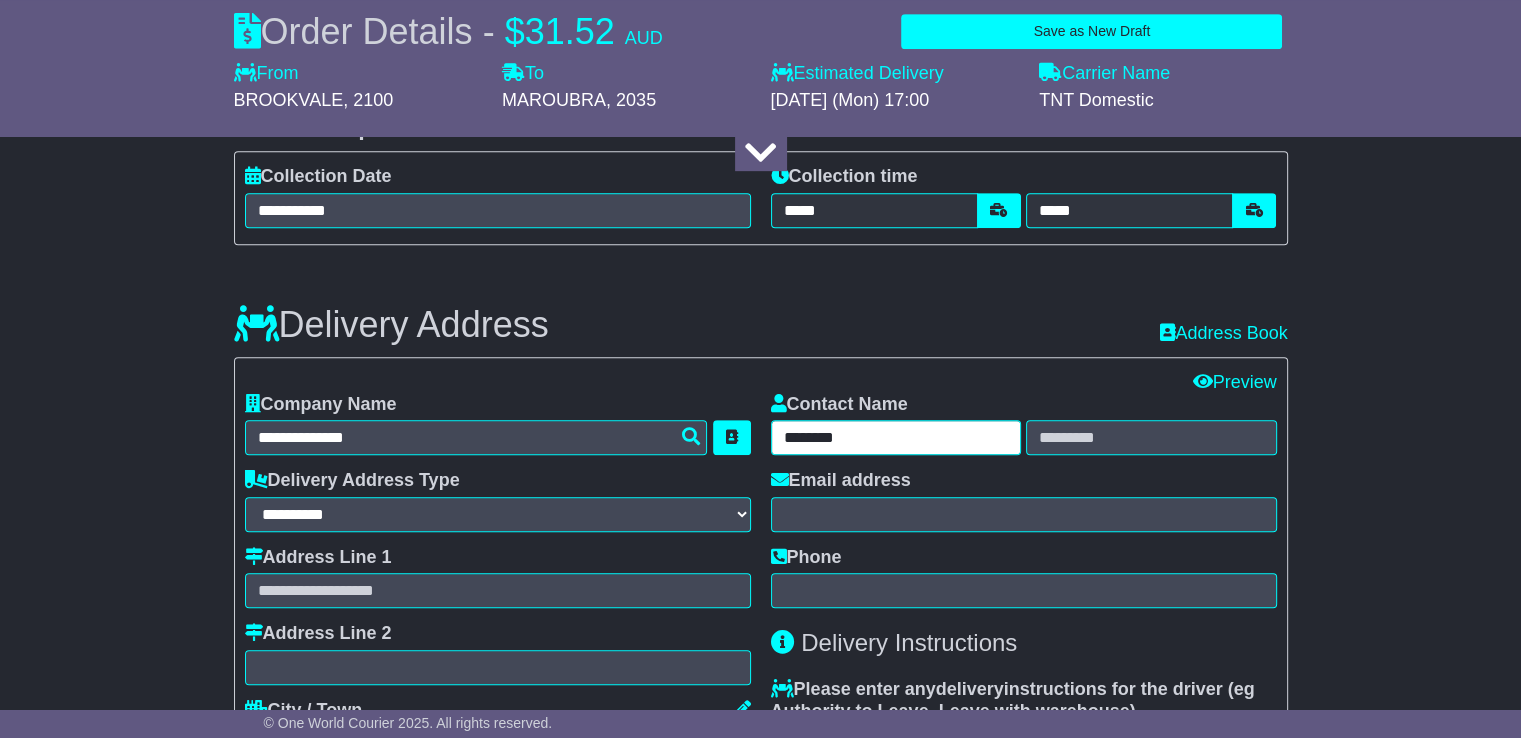 type on "*******" 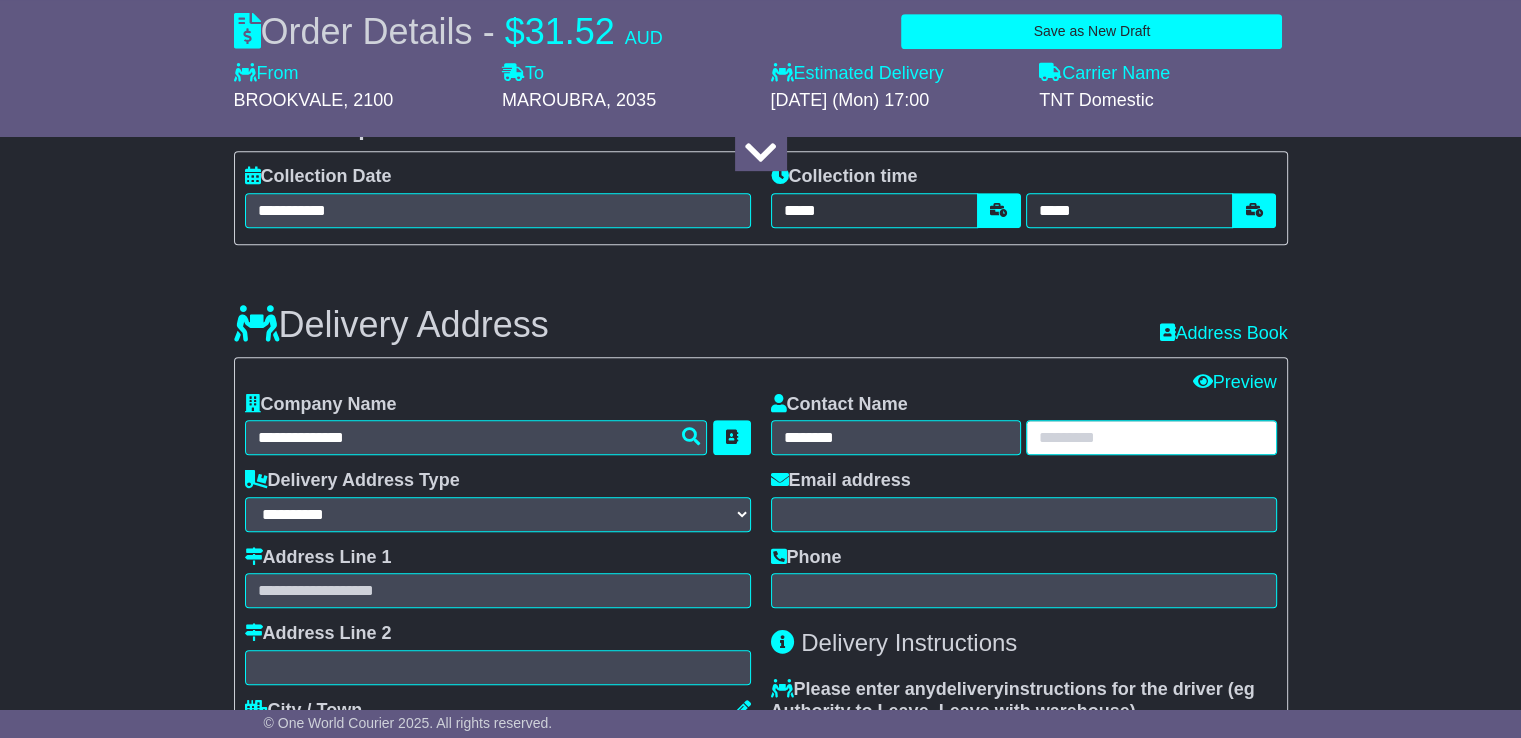 click at bounding box center [1151, 437] 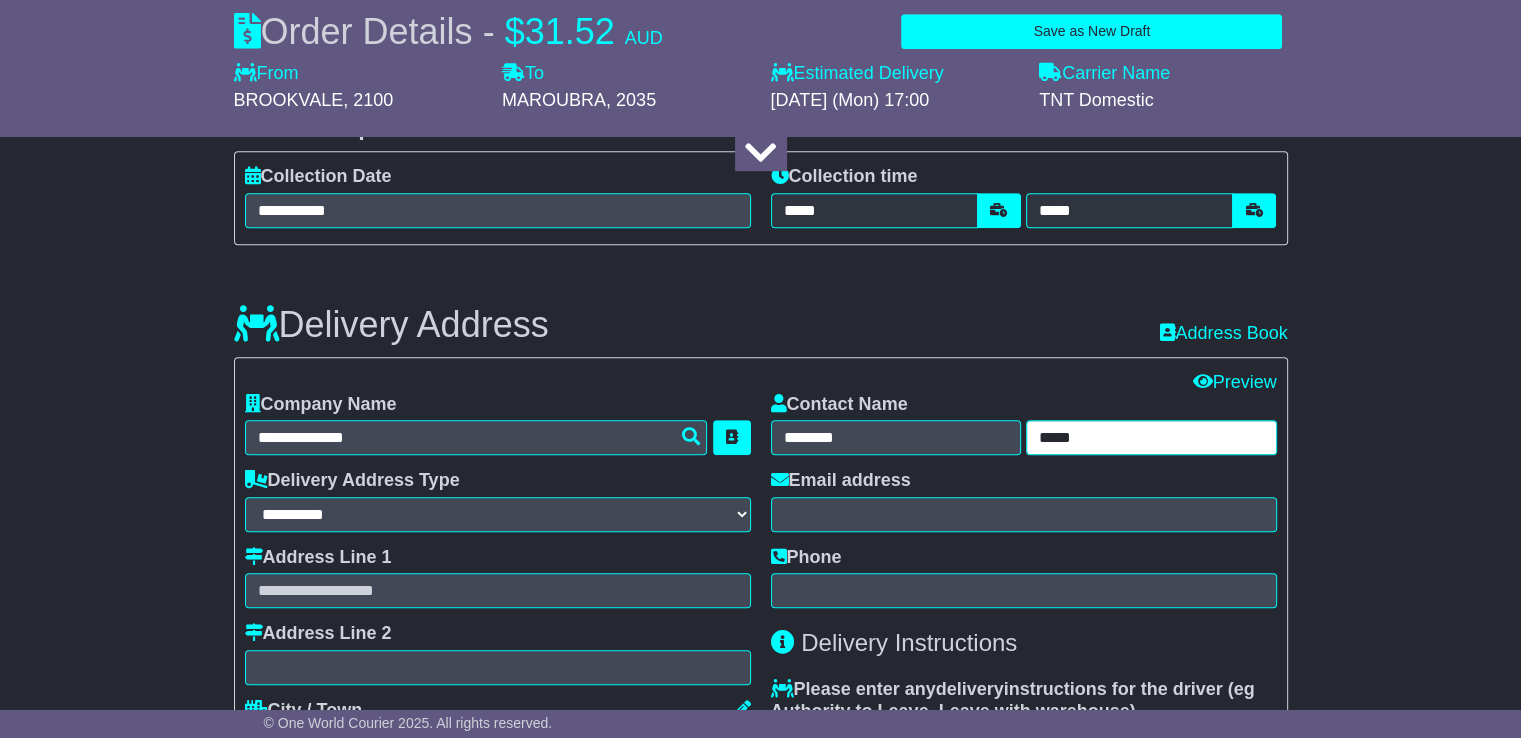 type on "*****" 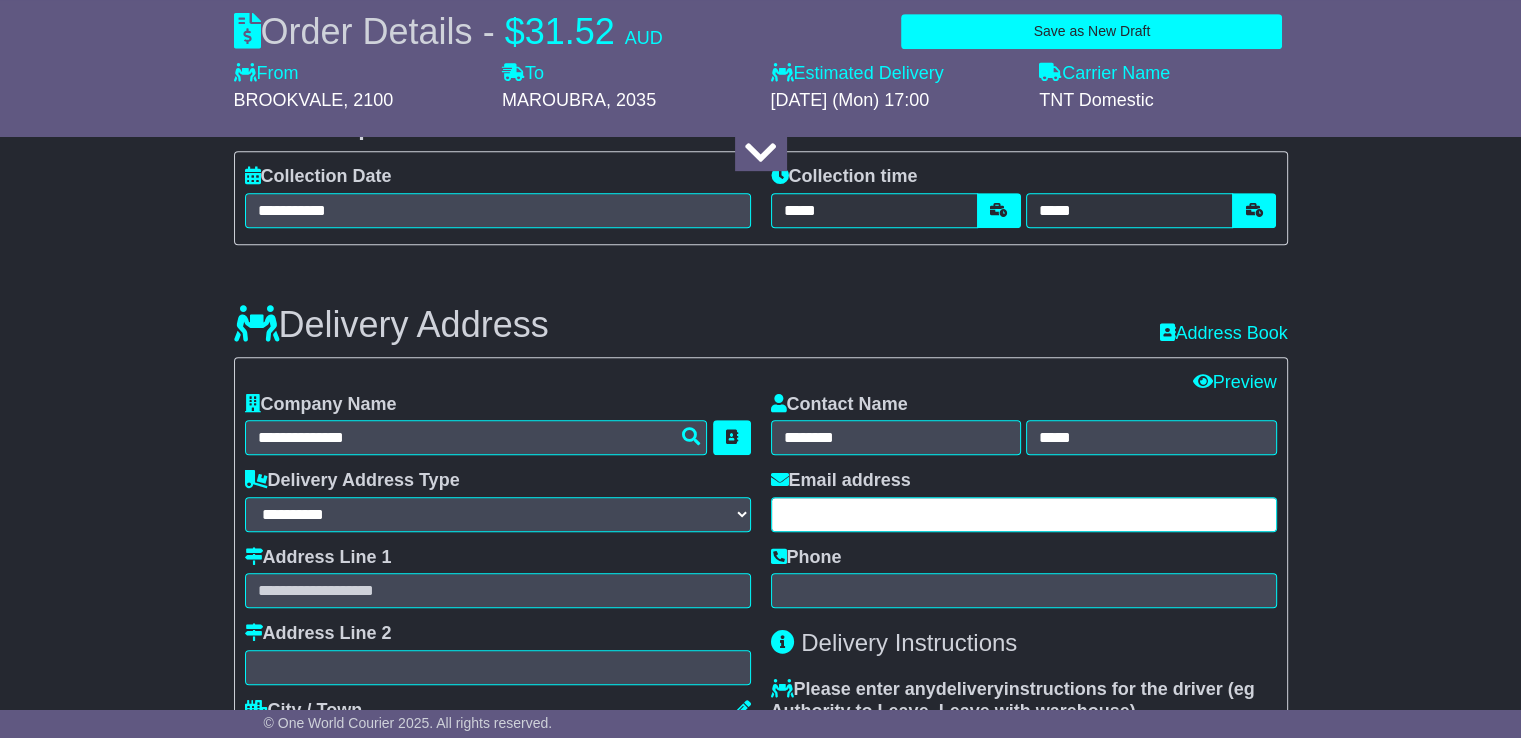 click at bounding box center [1024, 514] 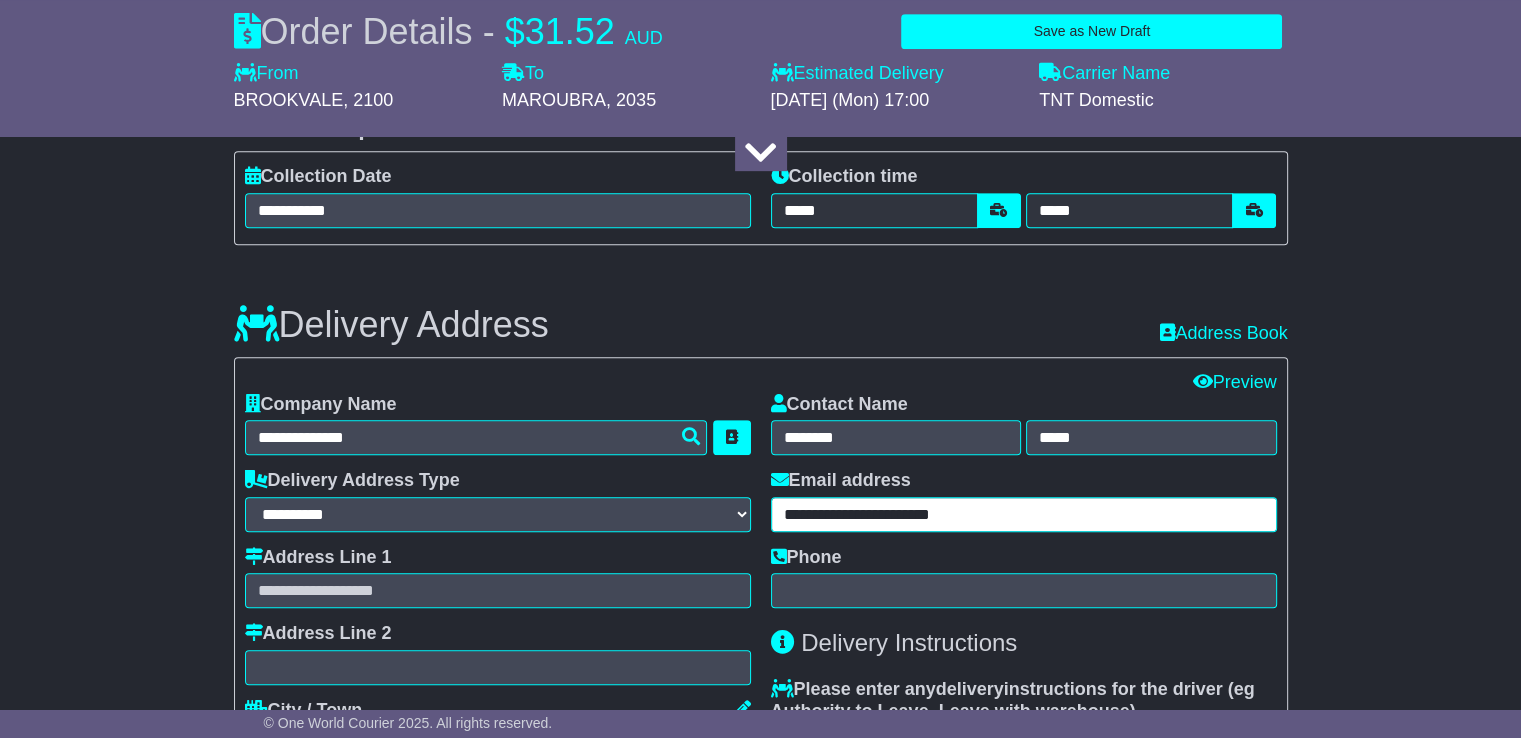 type on "**********" 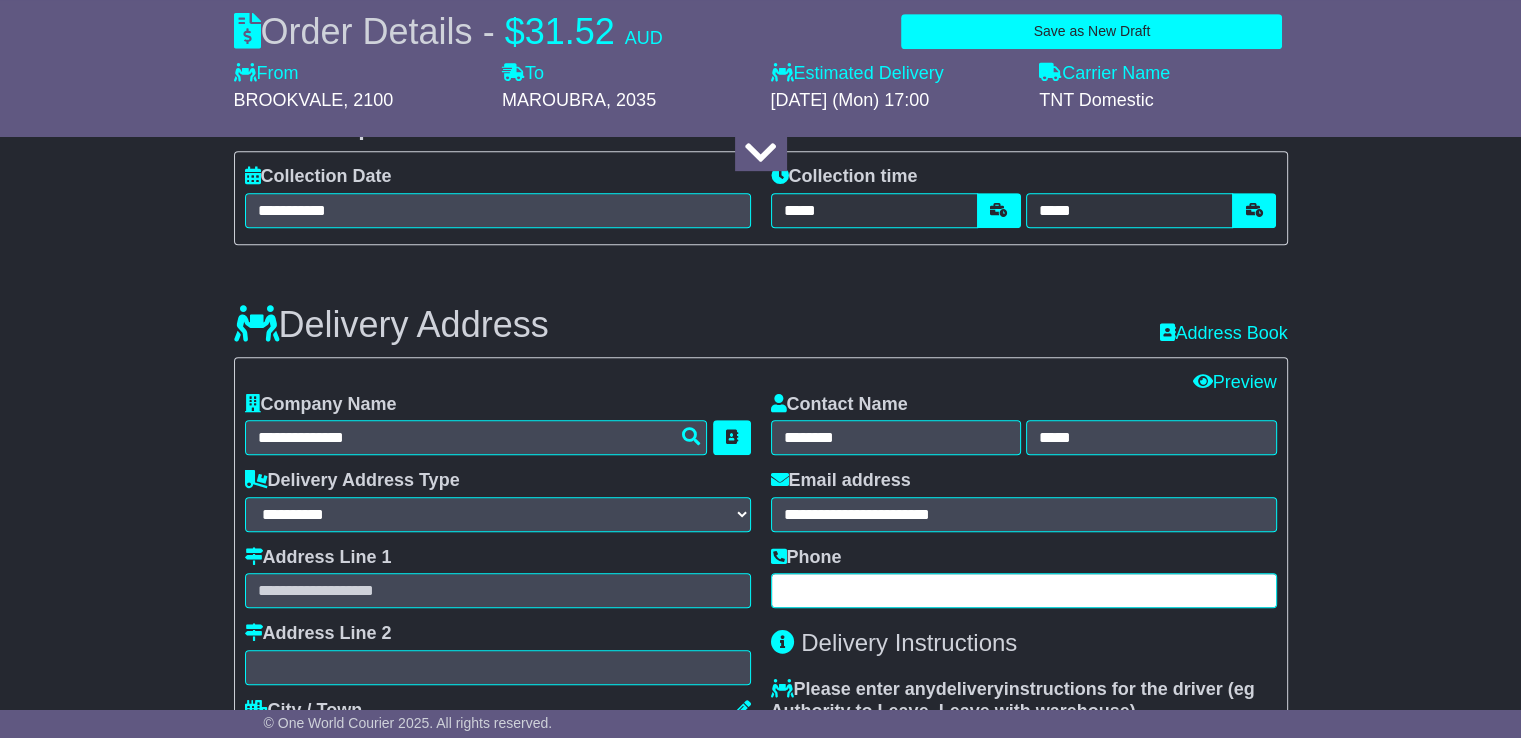 click at bounding box center (1024, 590) 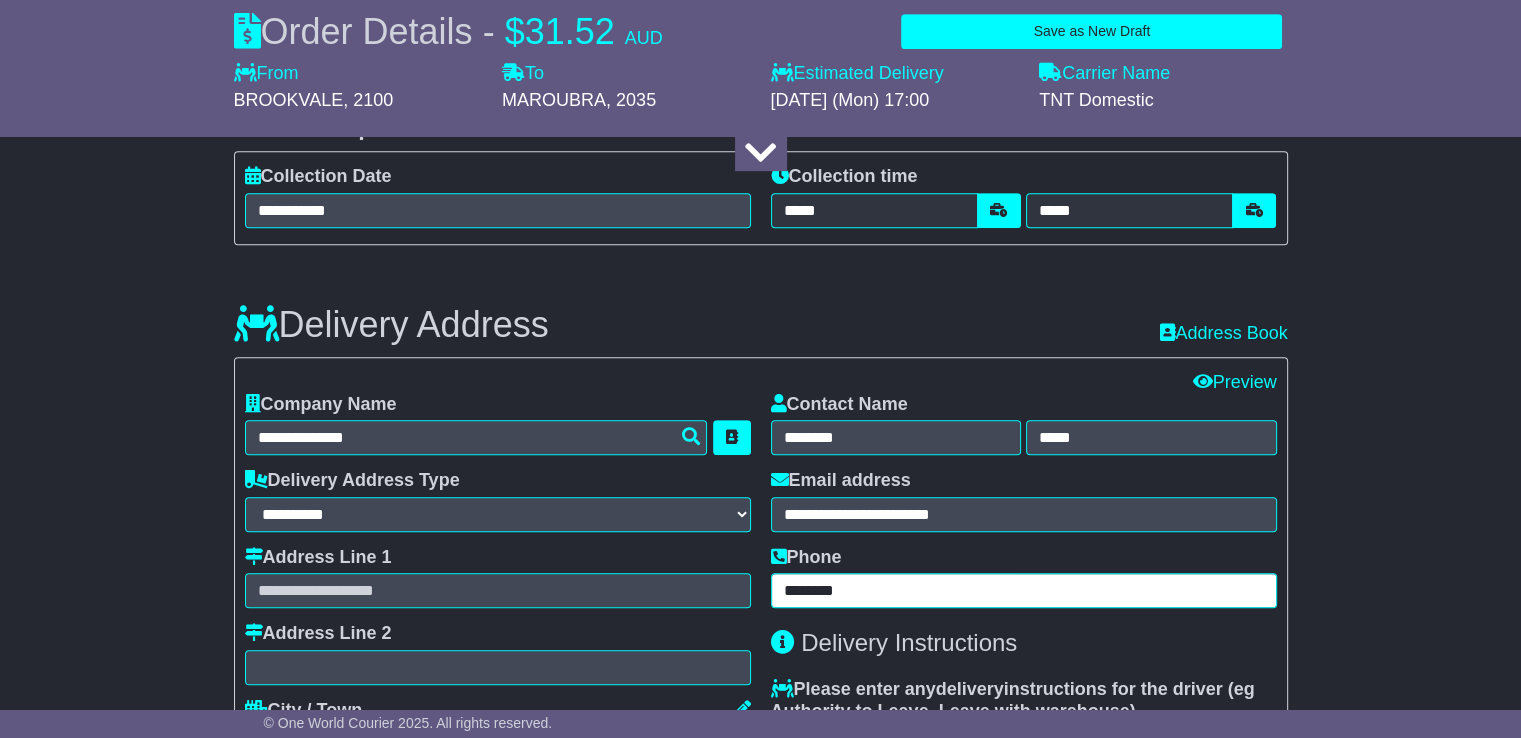 type on "********" 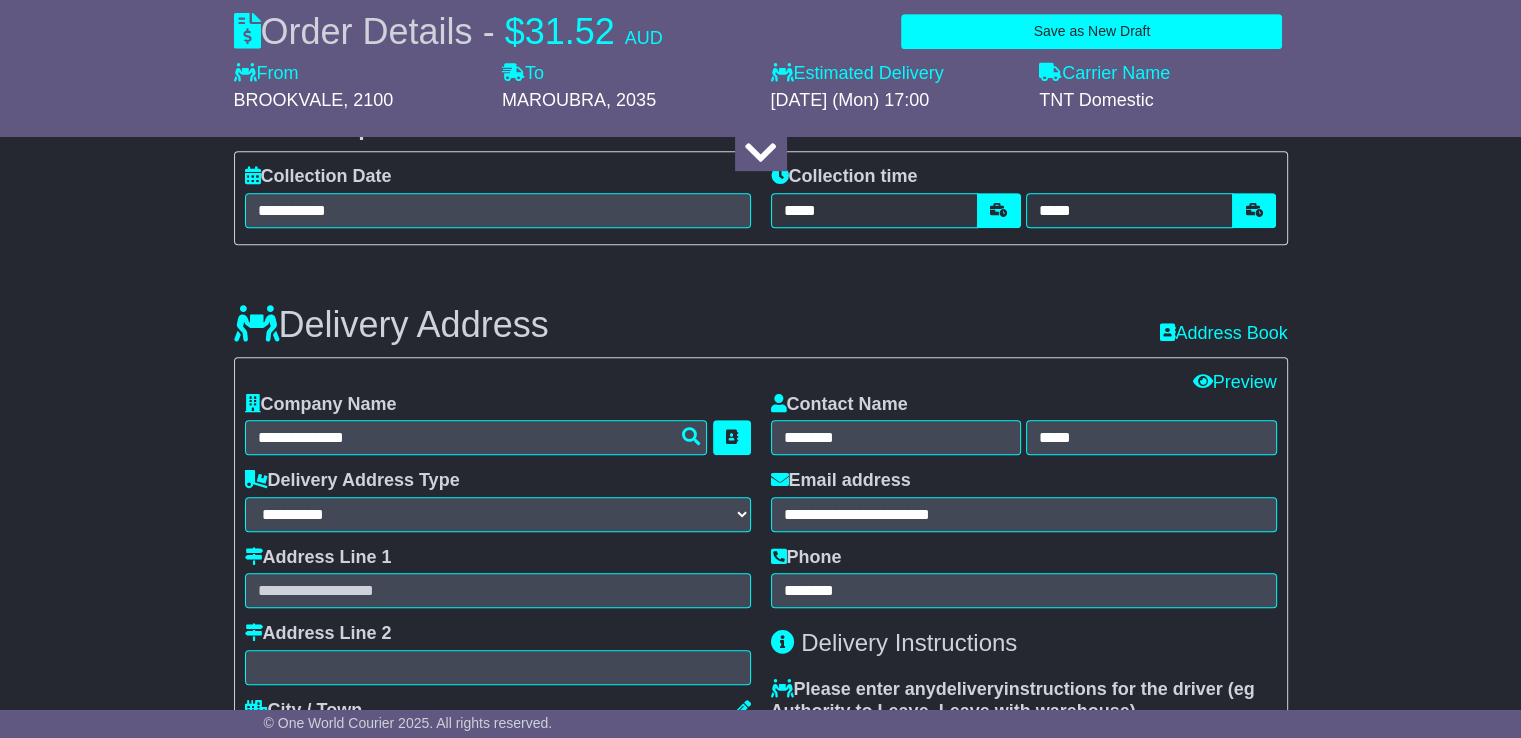 click on "Address Line 1" at bounding box center (498, 578) 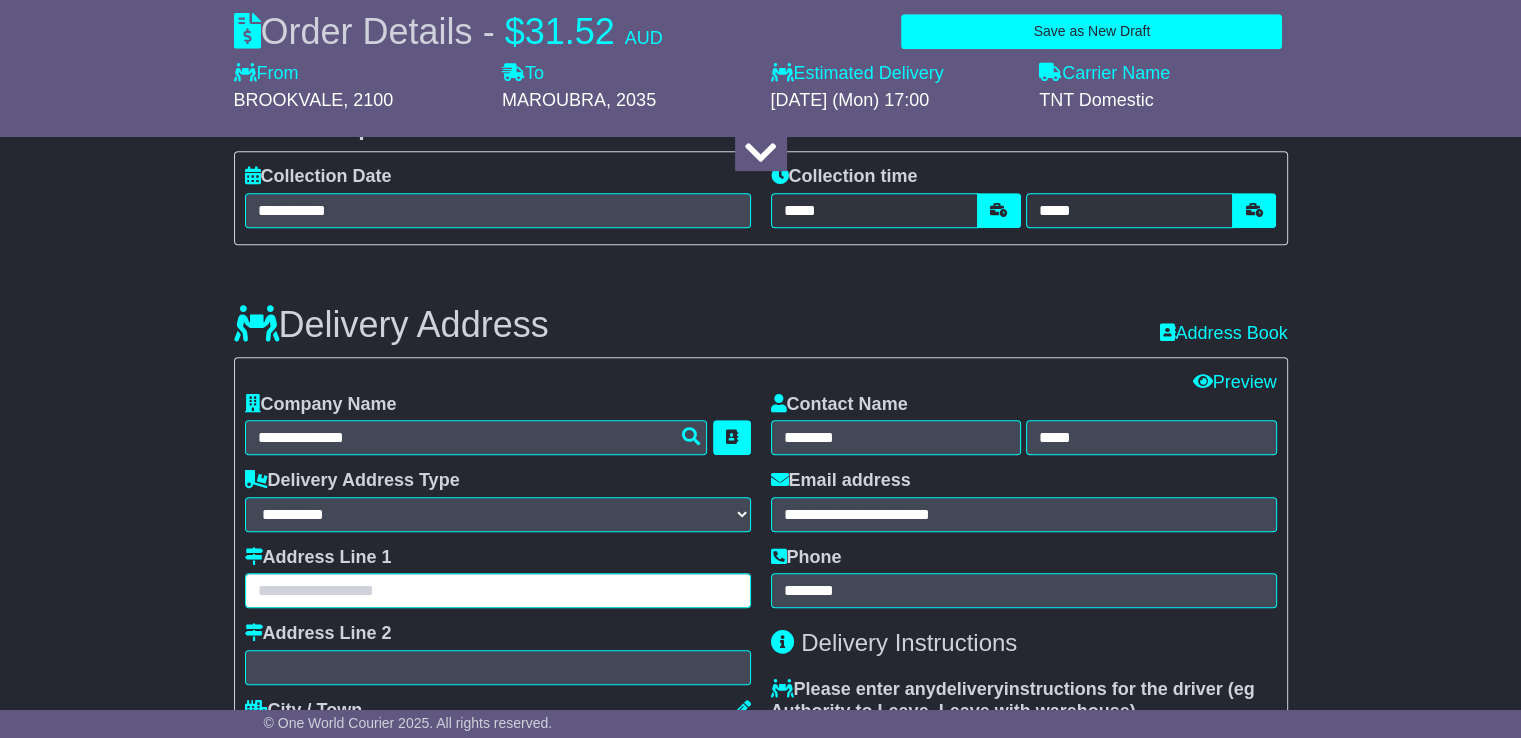 click at bounding box center [498, 590] 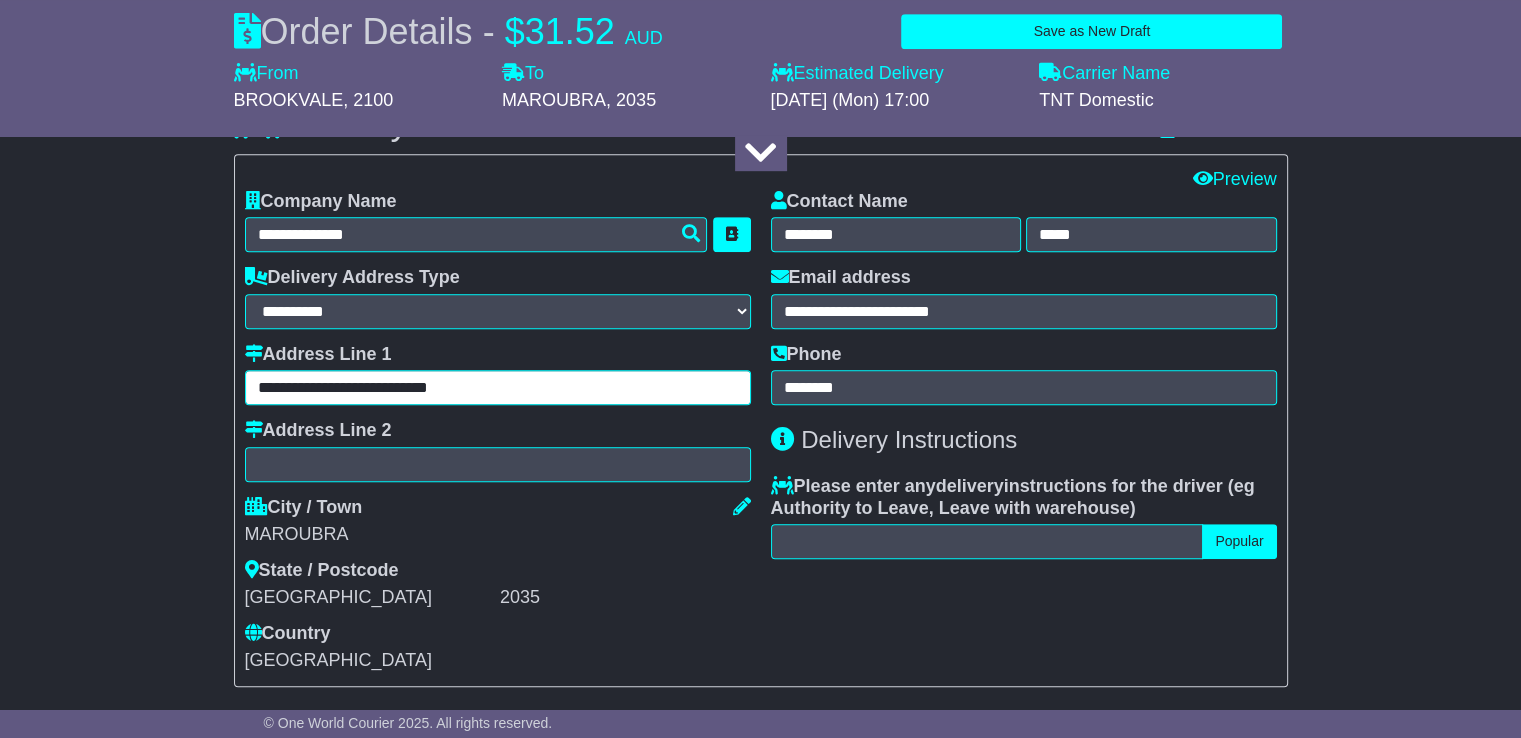 scroll, scrollTop: 976, scrollLeft: 0, axis: vertical 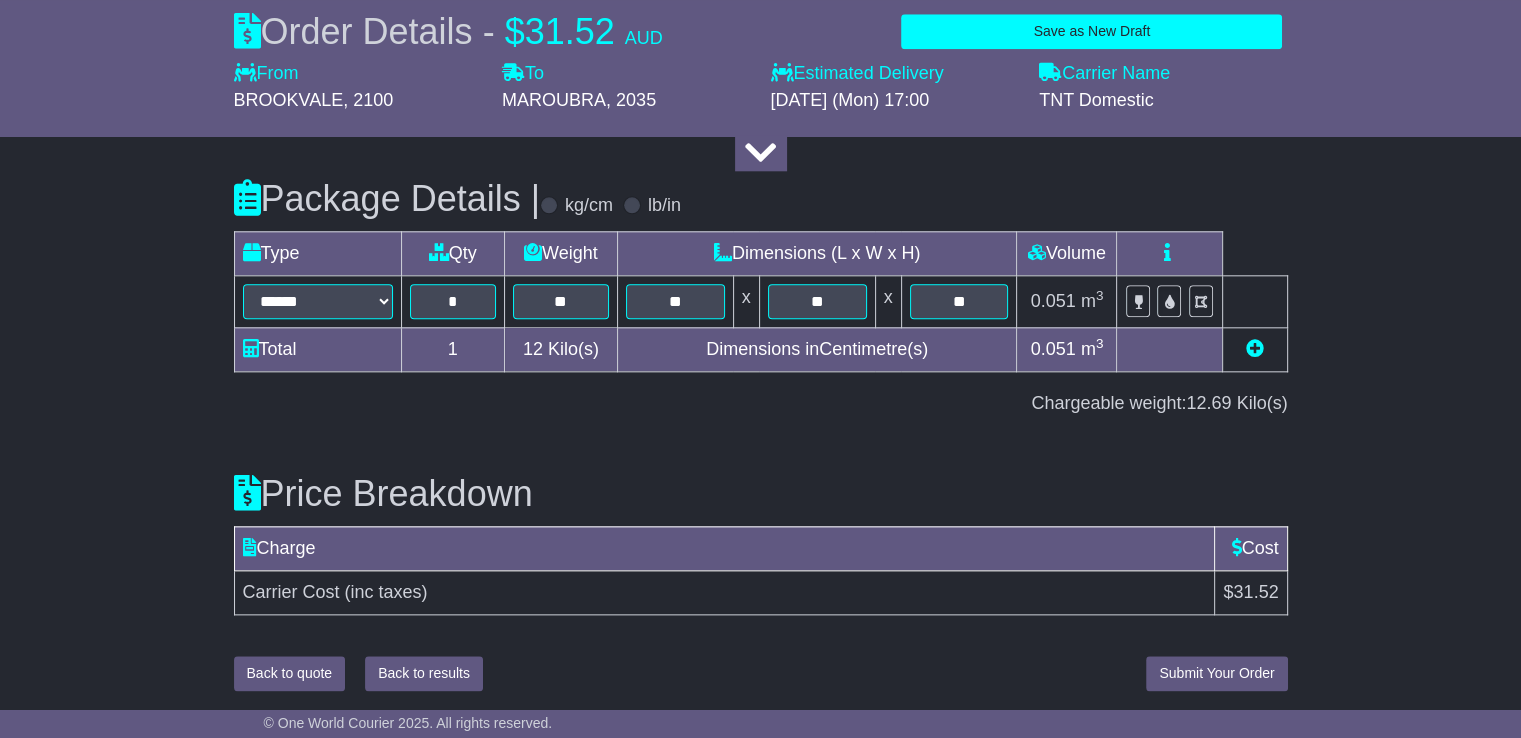 type on "**********" 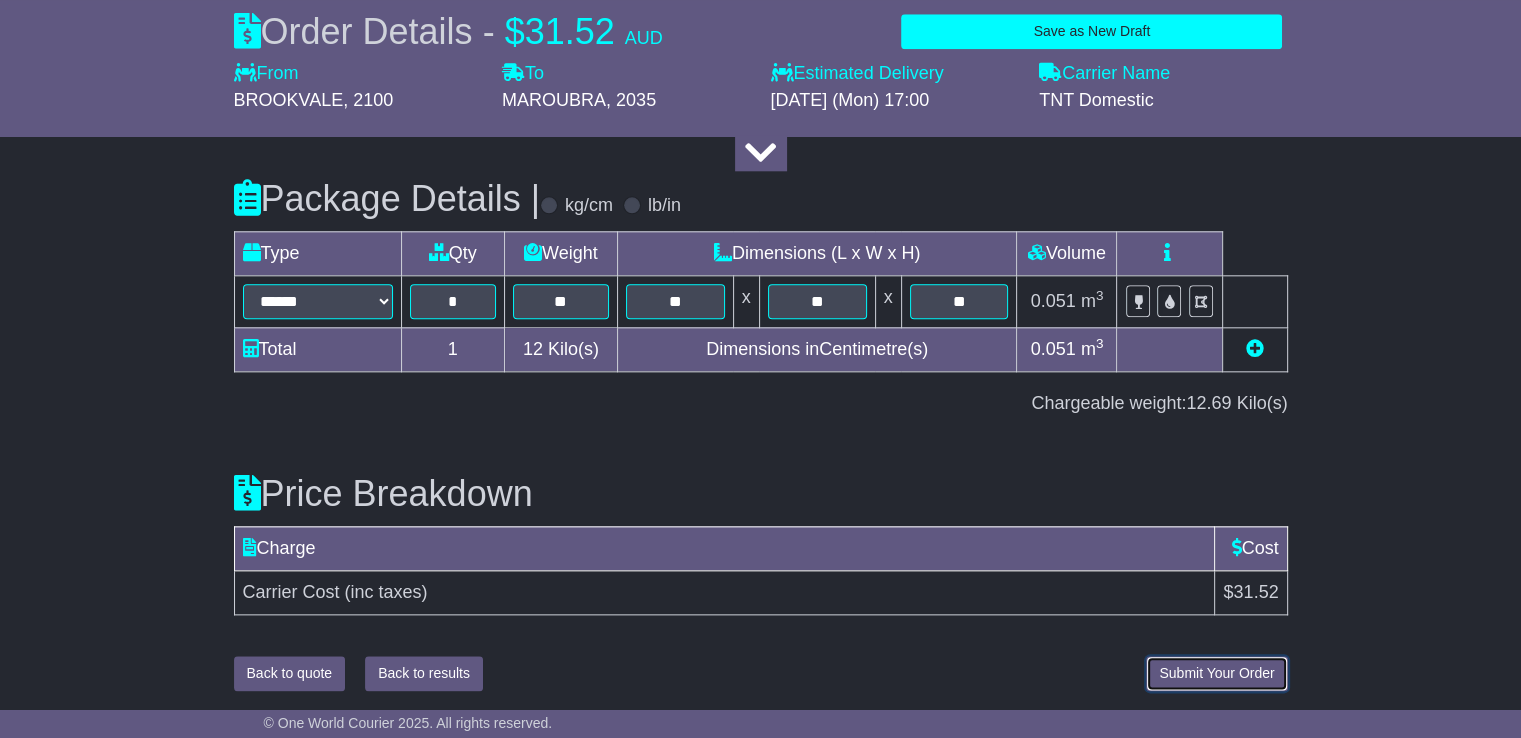 click on "Submit Your Order" at bounding box center [1216, 673] 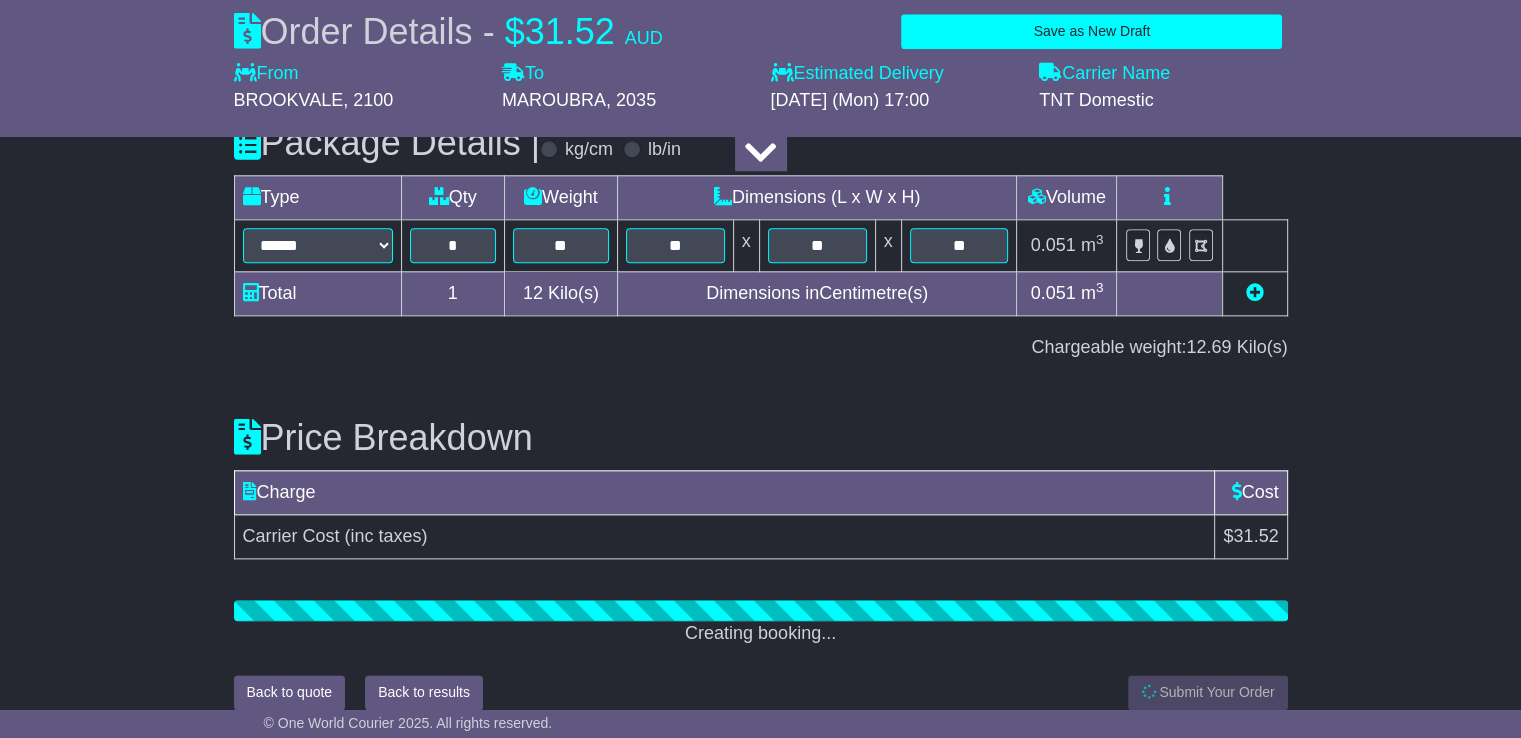 scroll, scrollTop: 2251, scrollLeft: 0, axis: vertical 